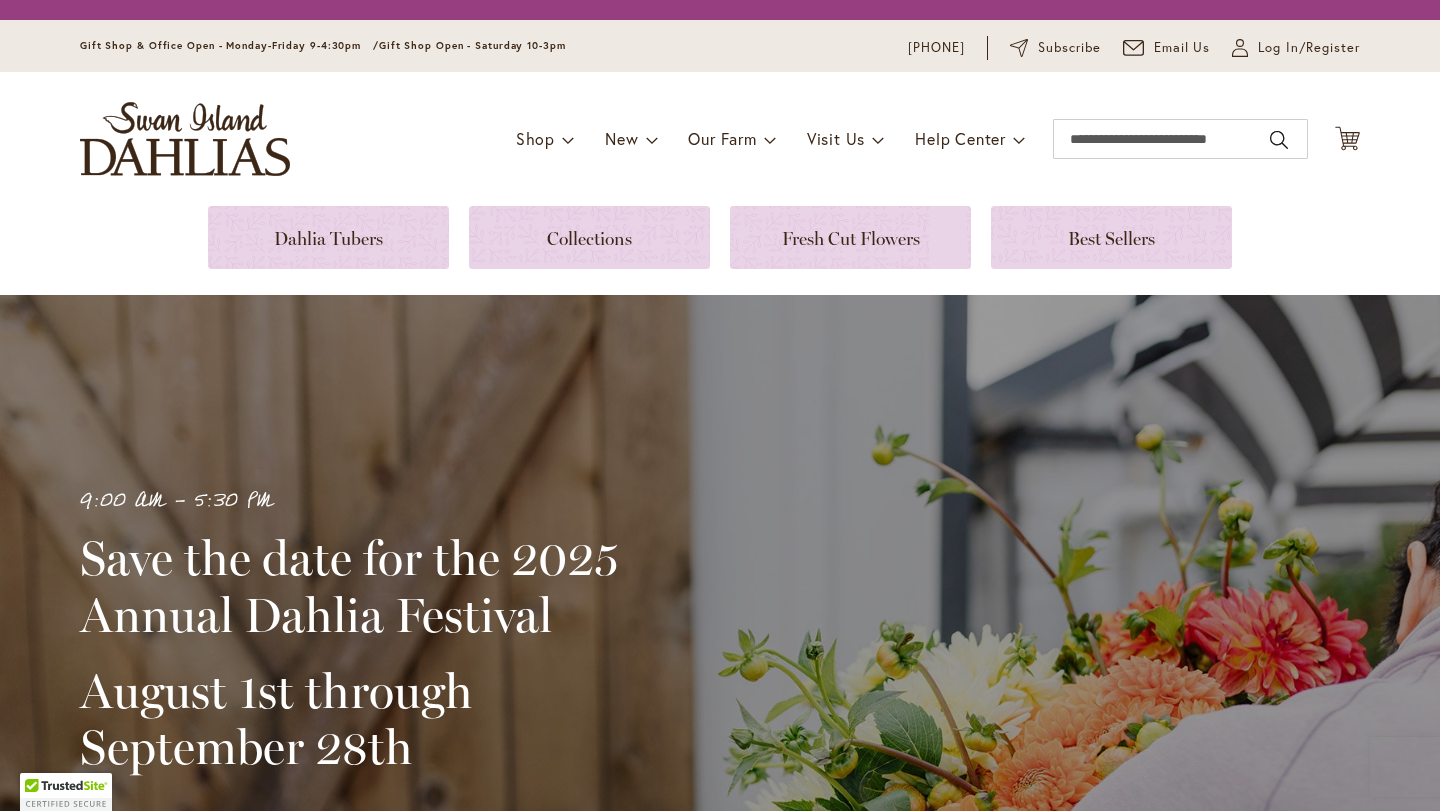 scroll, scrollTop: 0, scrollLeft: 0, axis: both 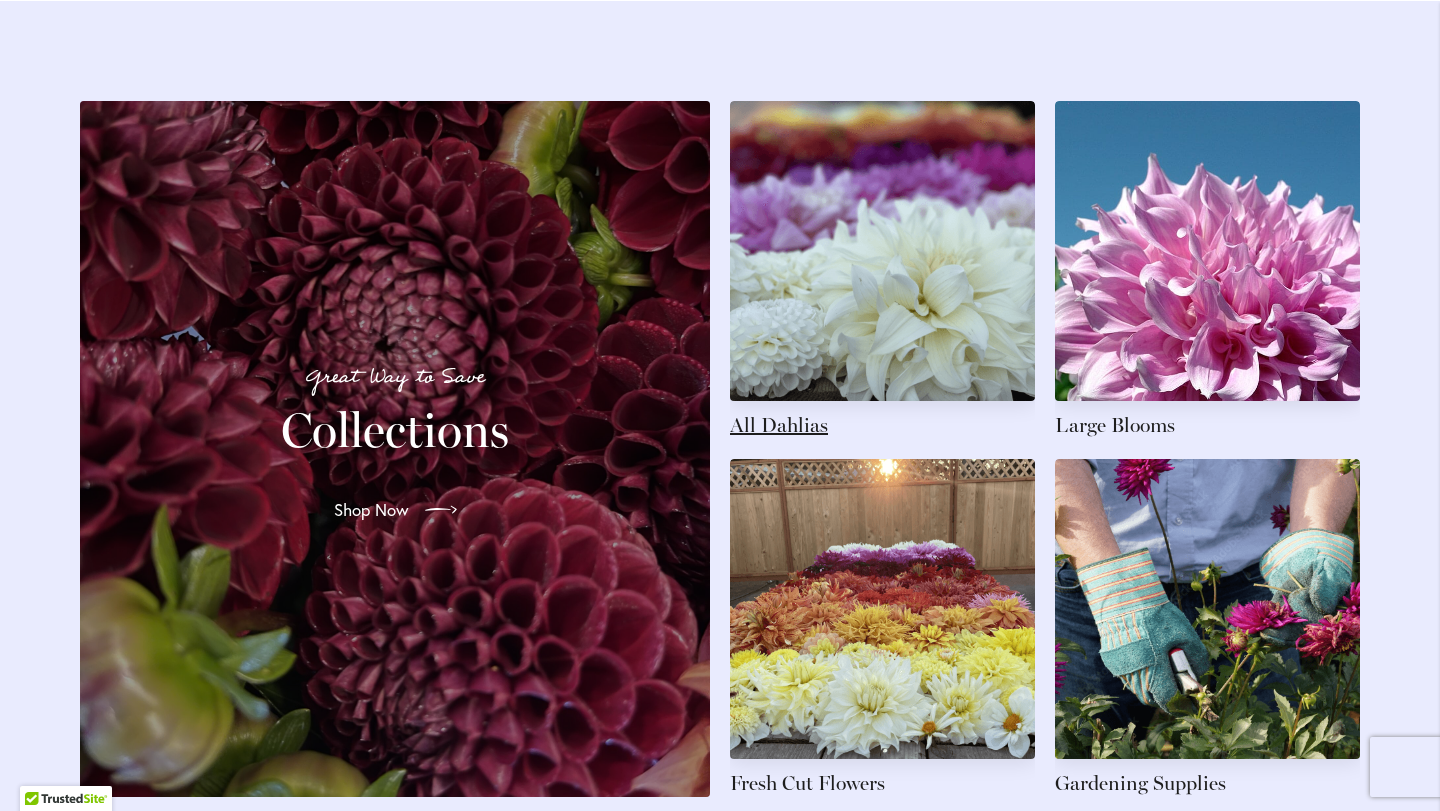 type on "**********" 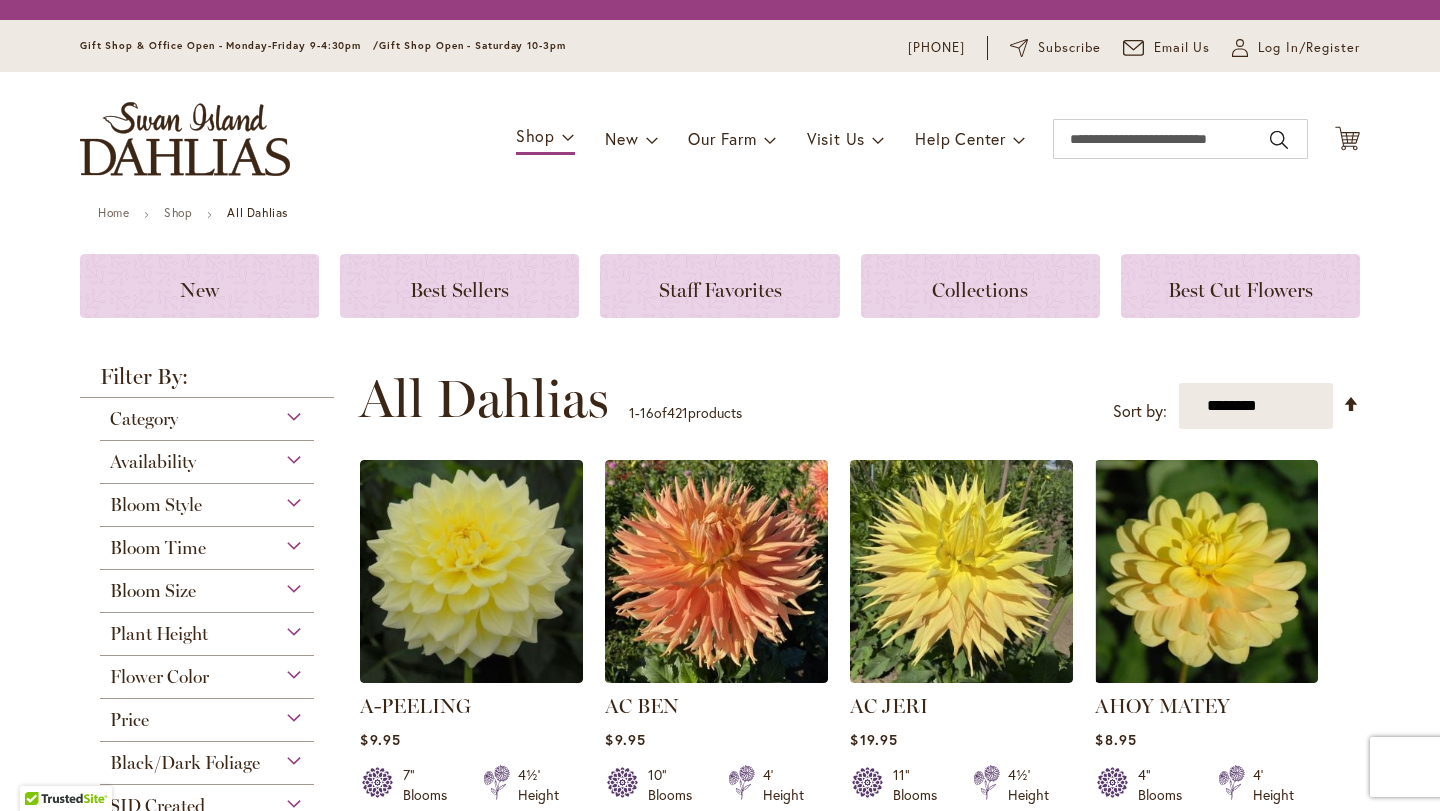scroll, scrollTop: 0, scrollLeft: 0, axis: both 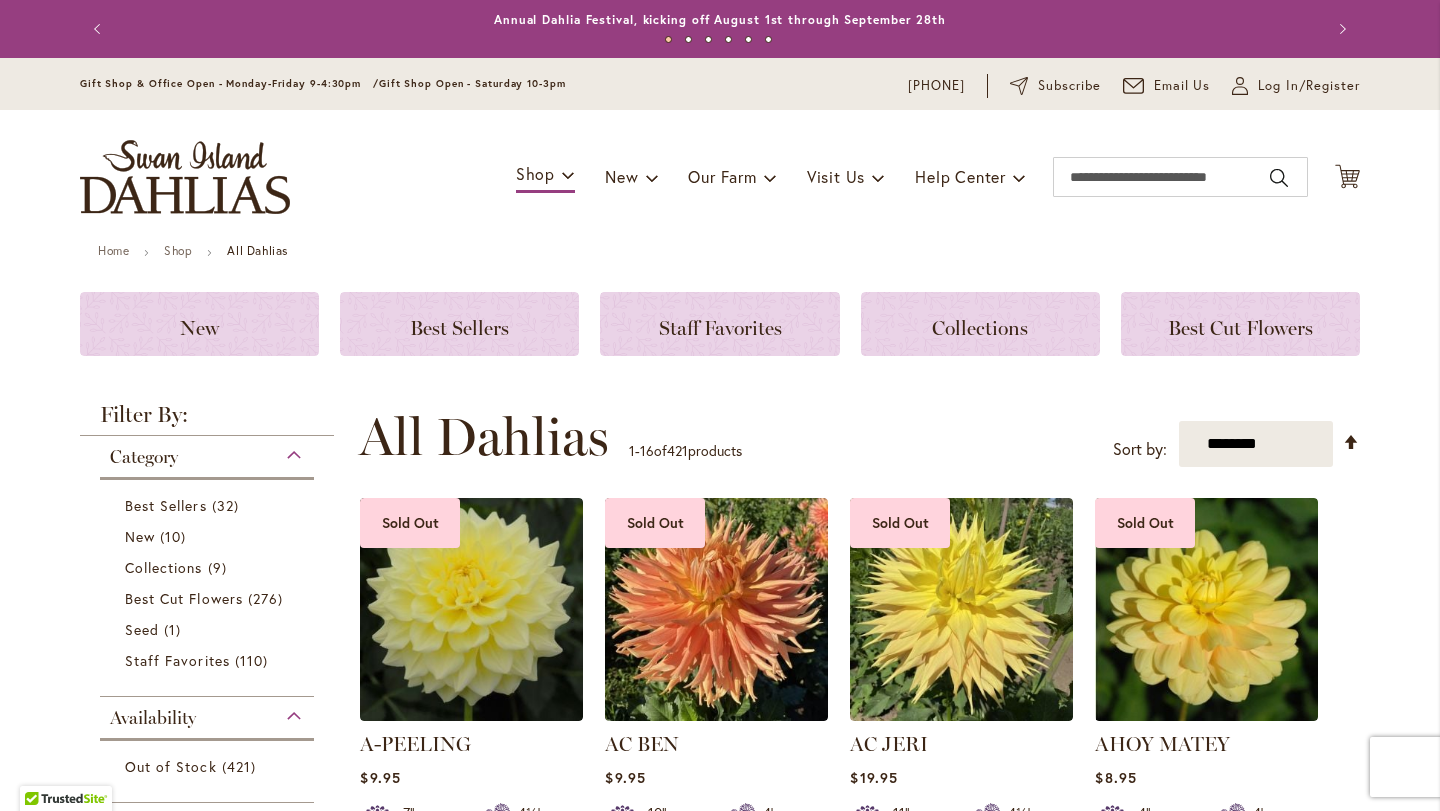 type on "**********" 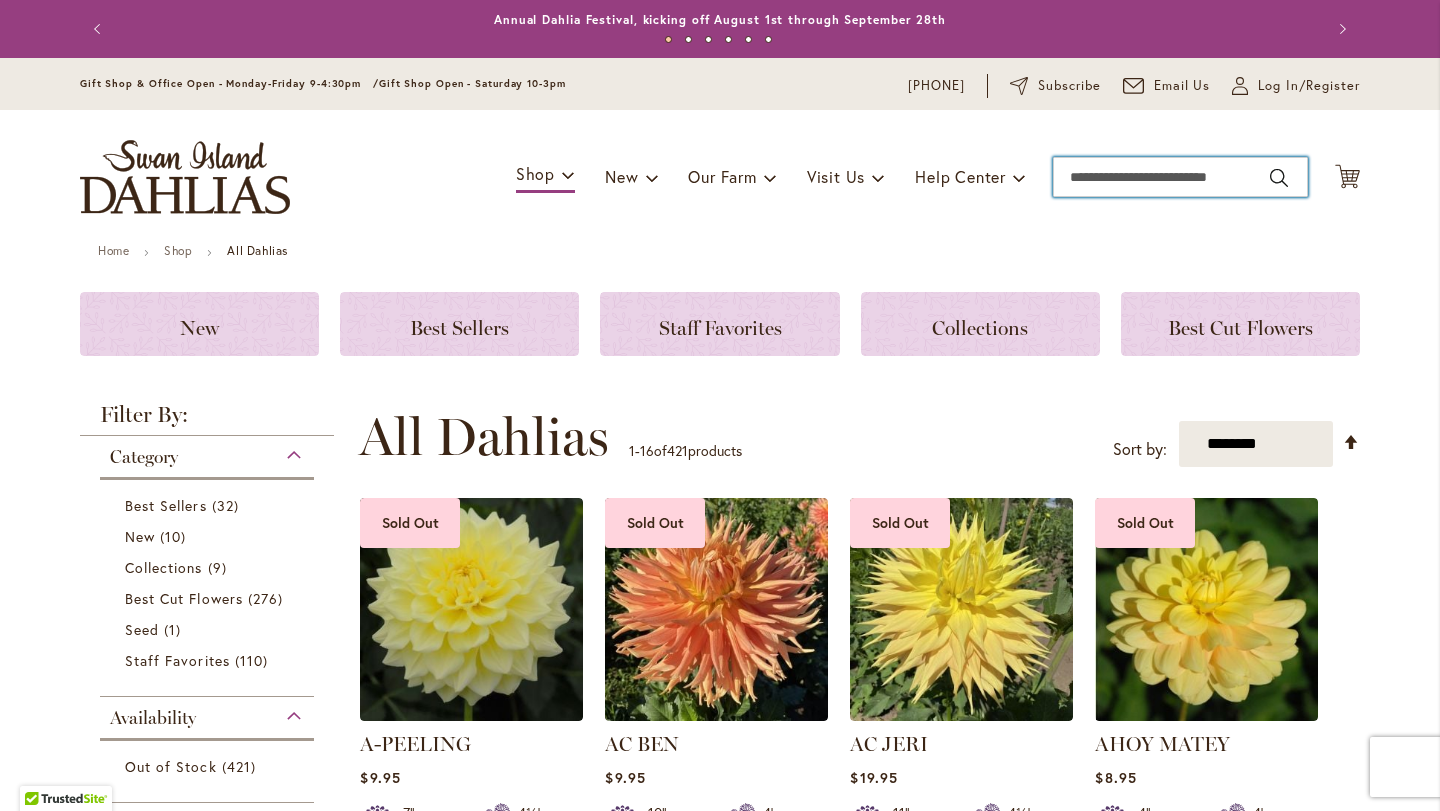 click on "Search" at bounding box center (1180, 177) 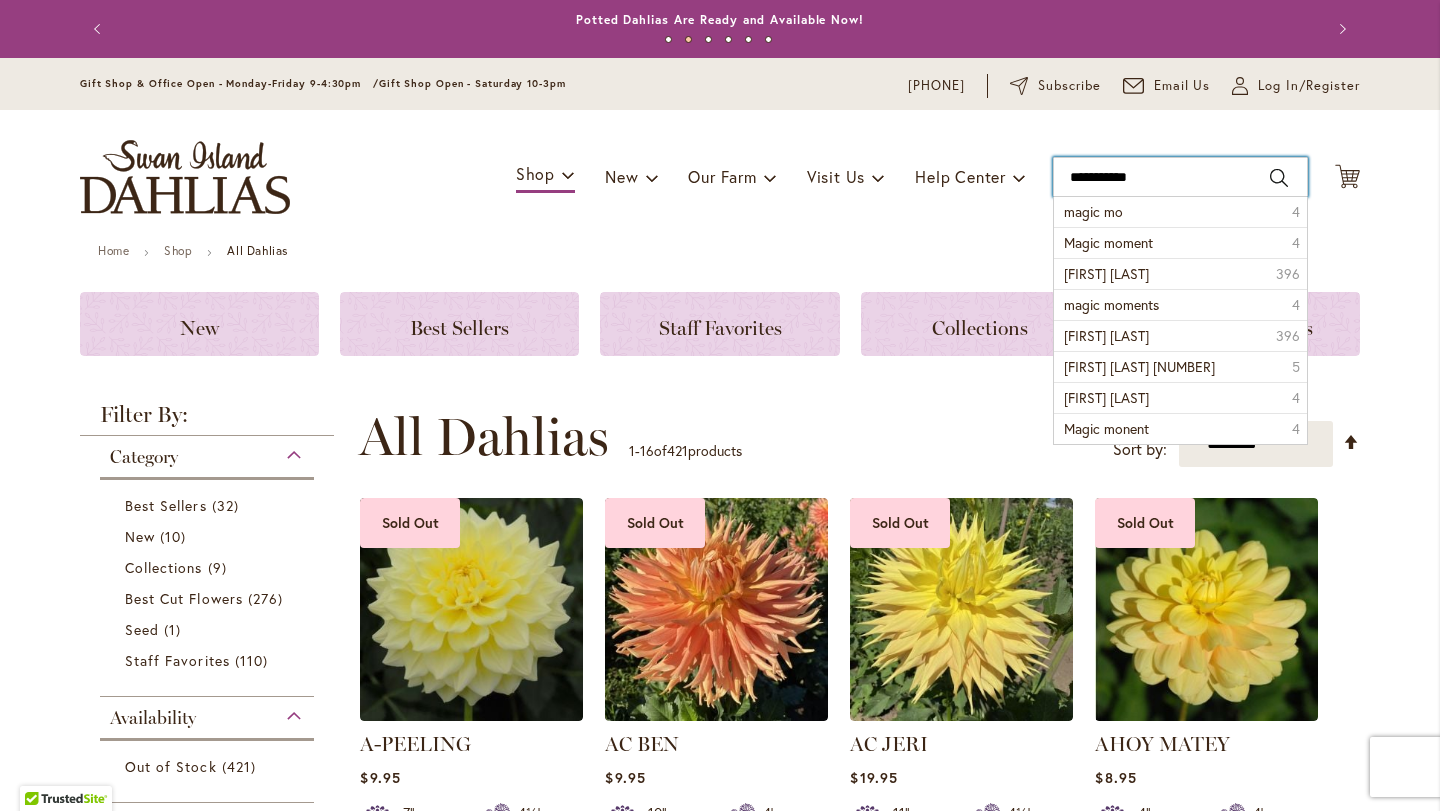 type on "**********" 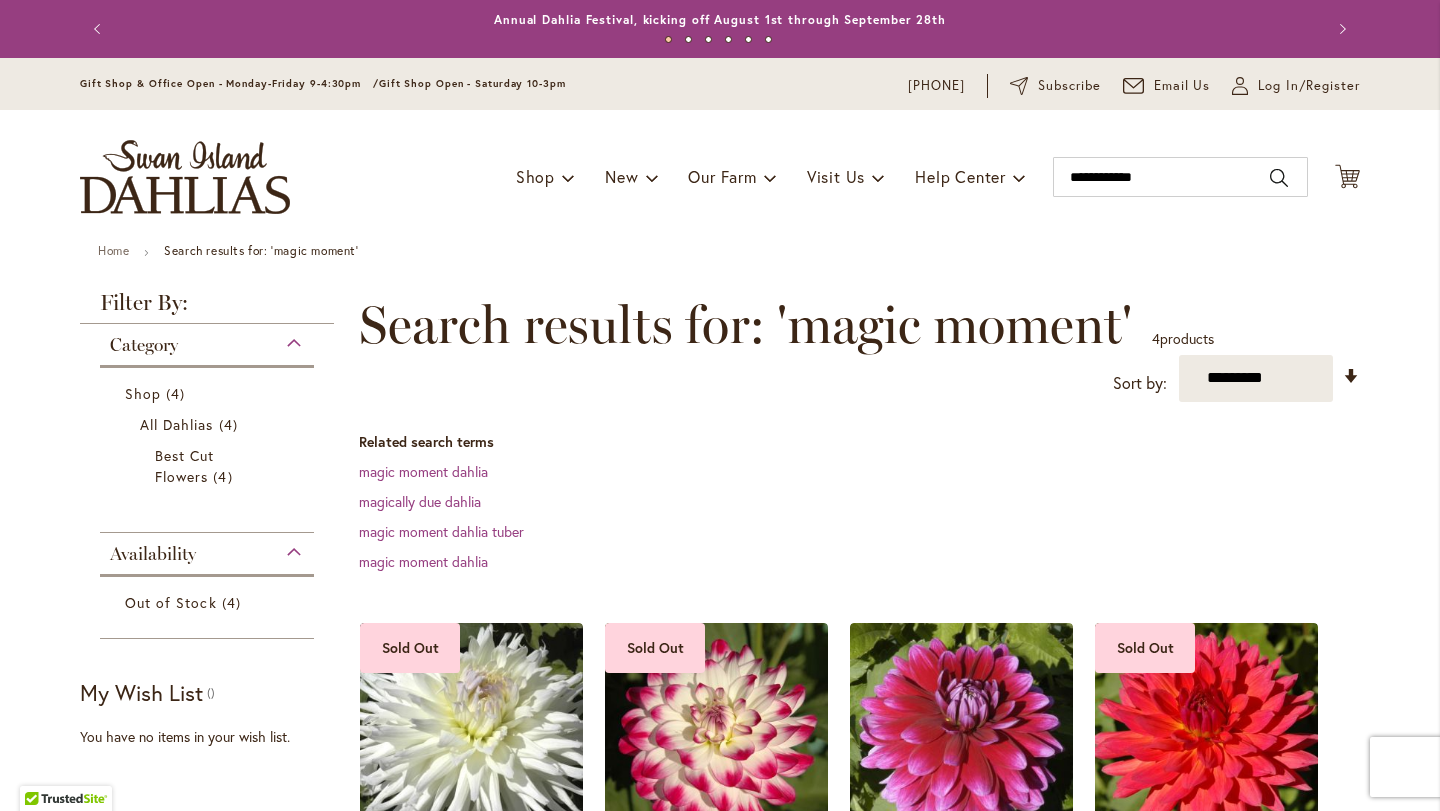 scroll, scrollTop: 0, scrollLeft: 0, axis: both 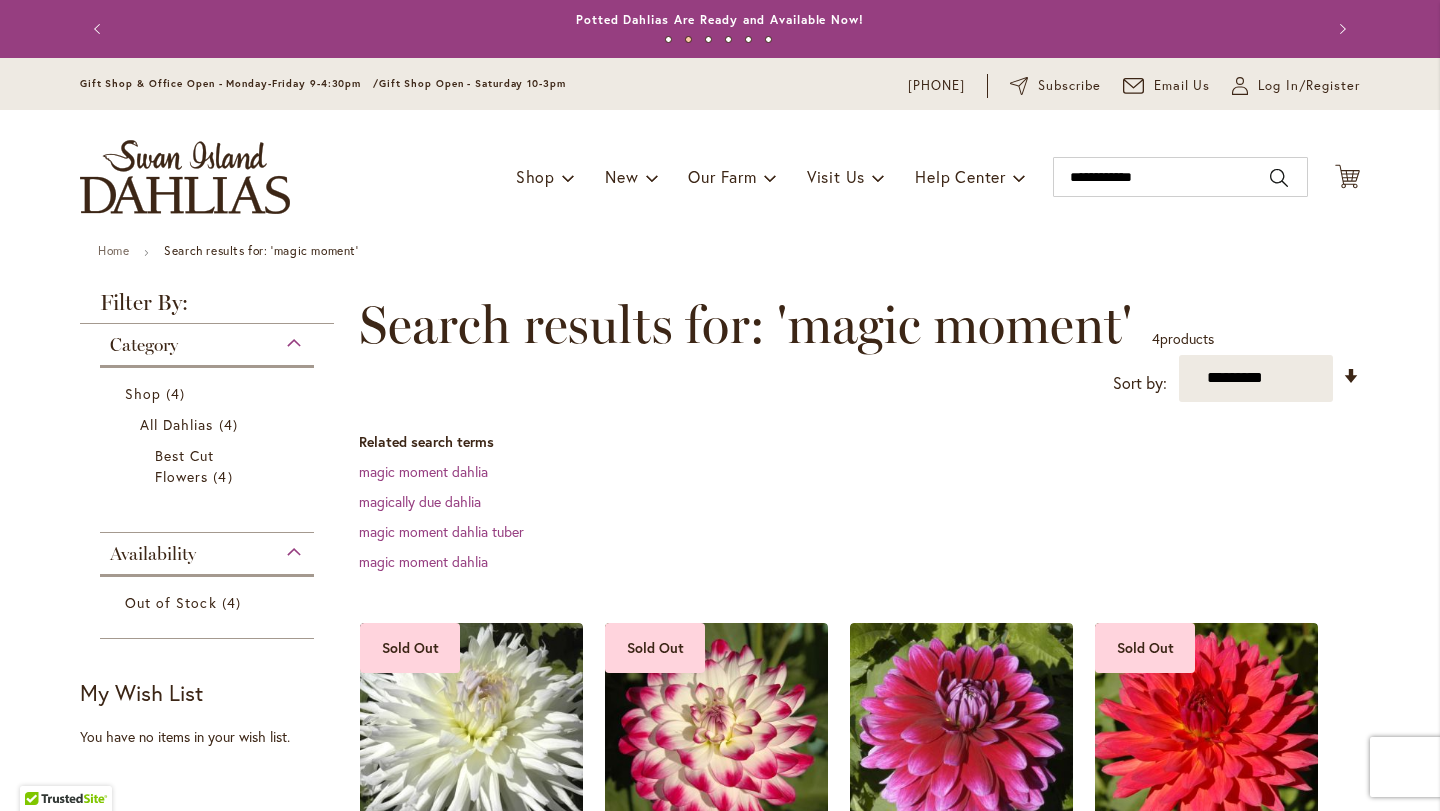 type on "**********" 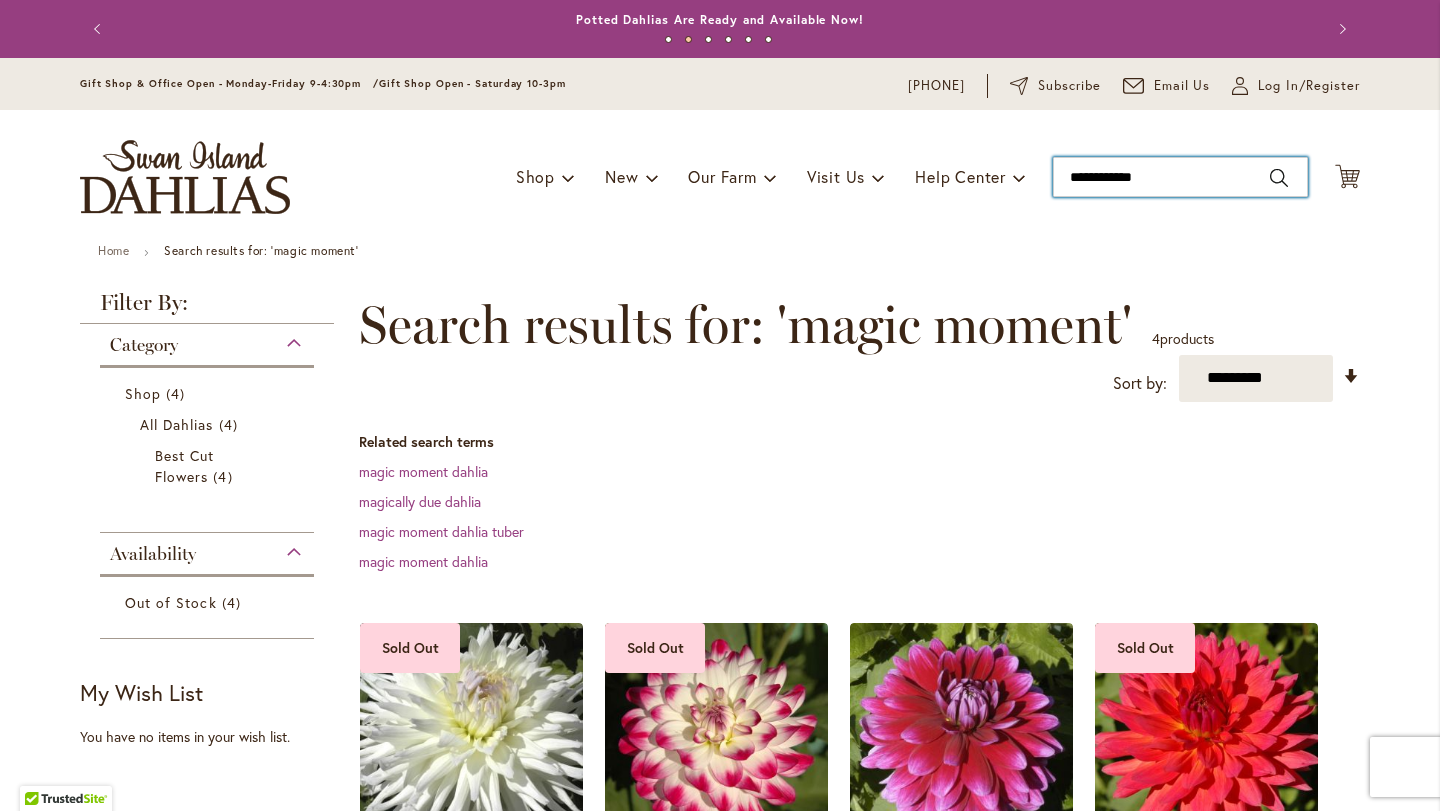 click on "**********" at bounding box center (1180, 177) 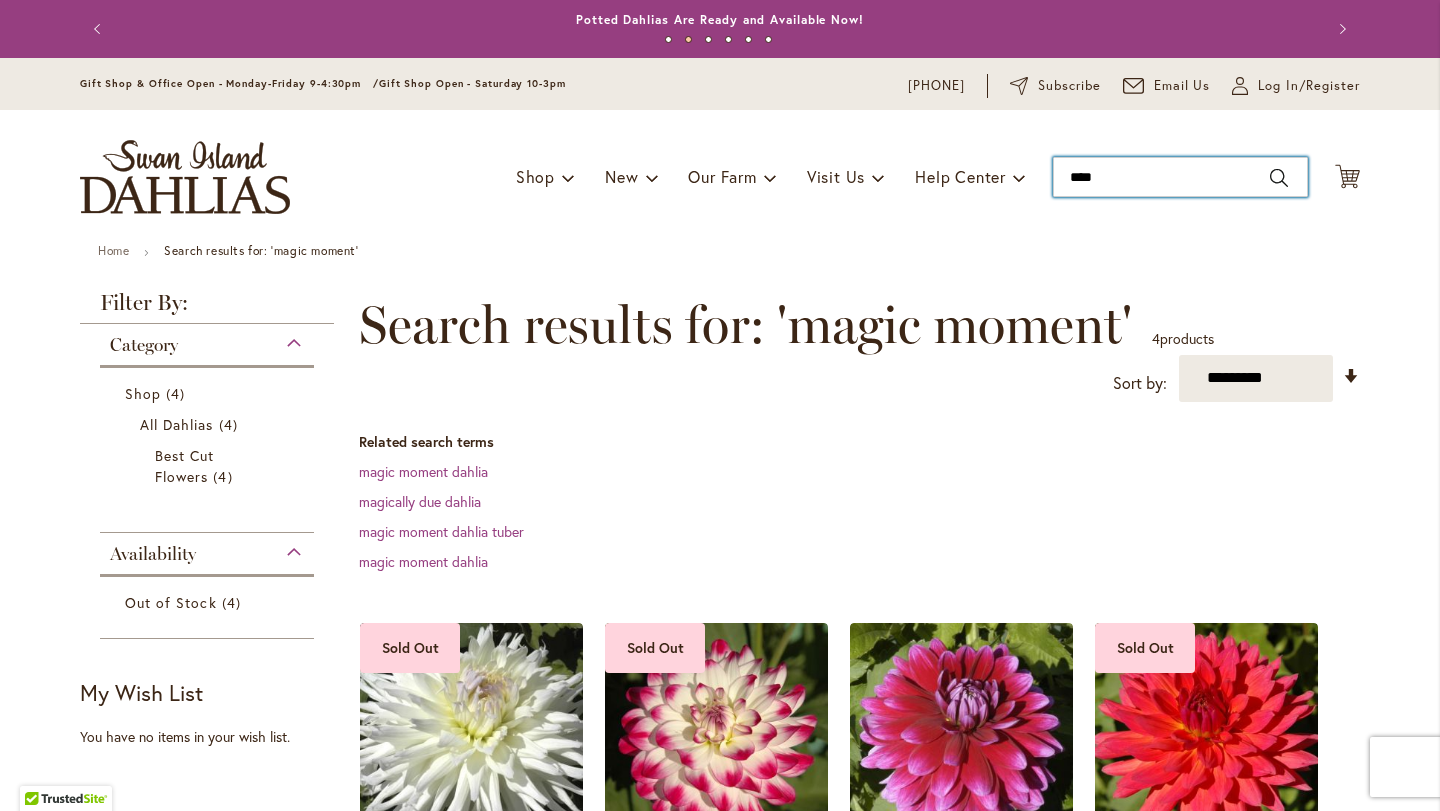 type on "*****" 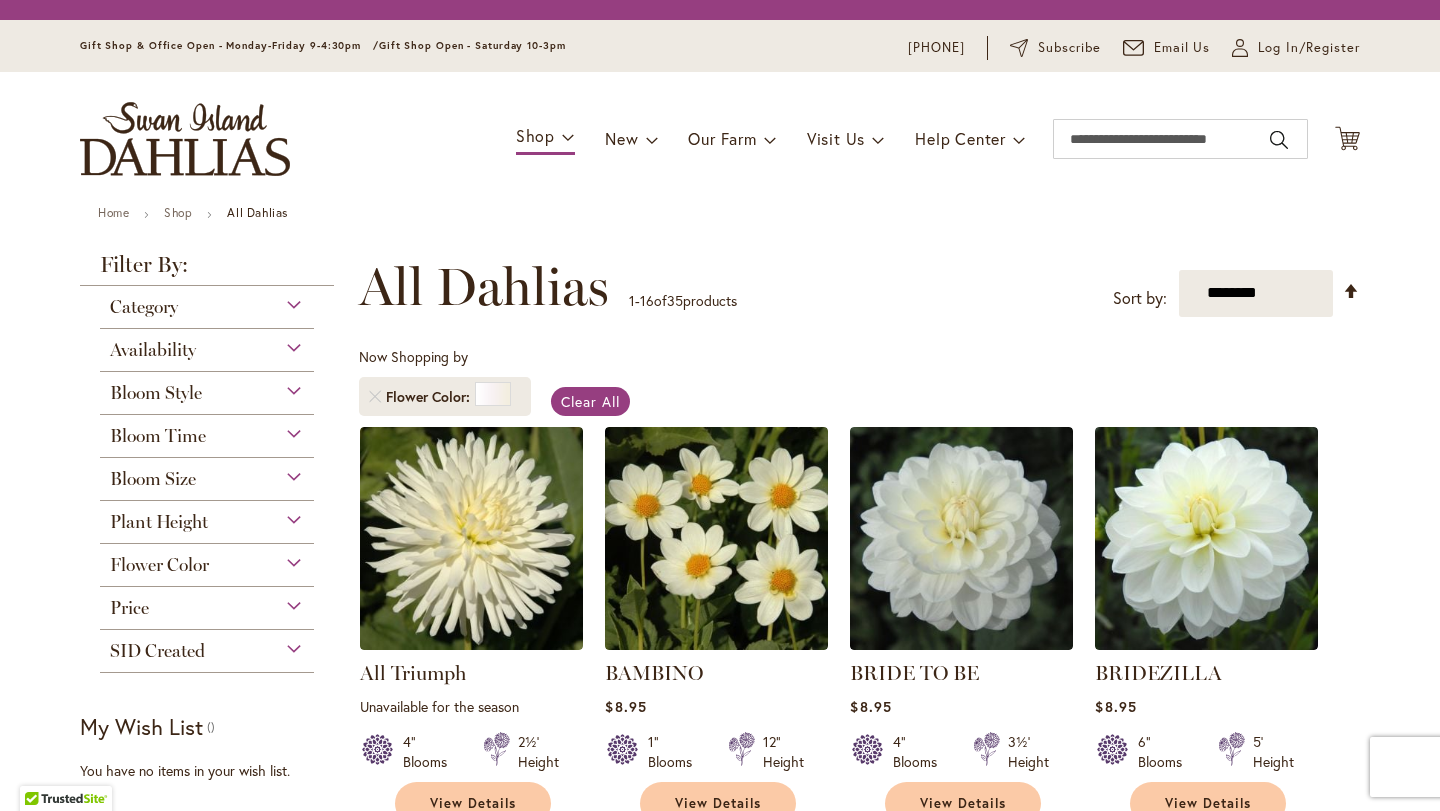 scroll, scrollTop: 0, scrollLeft: 0, axis: both 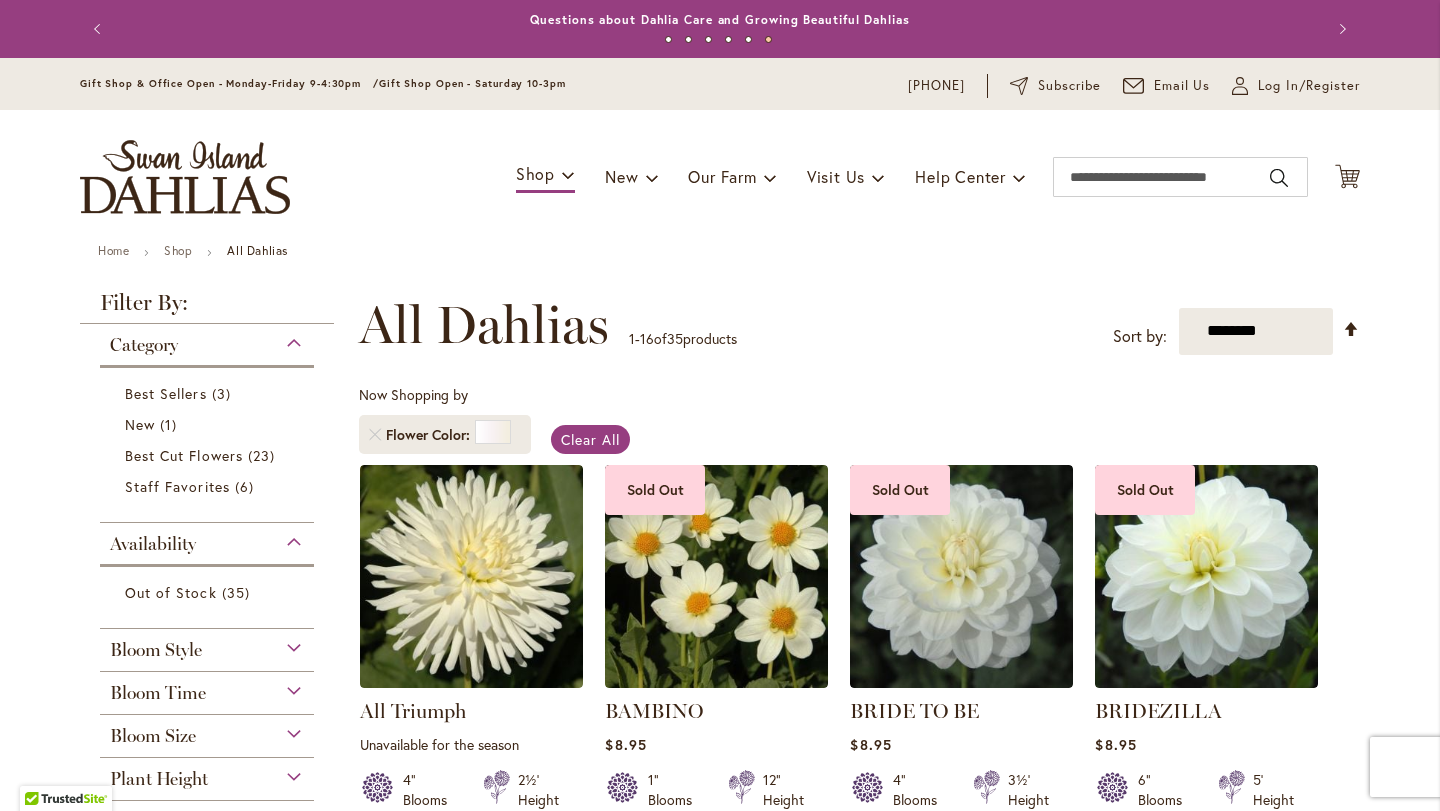 type on "**********" 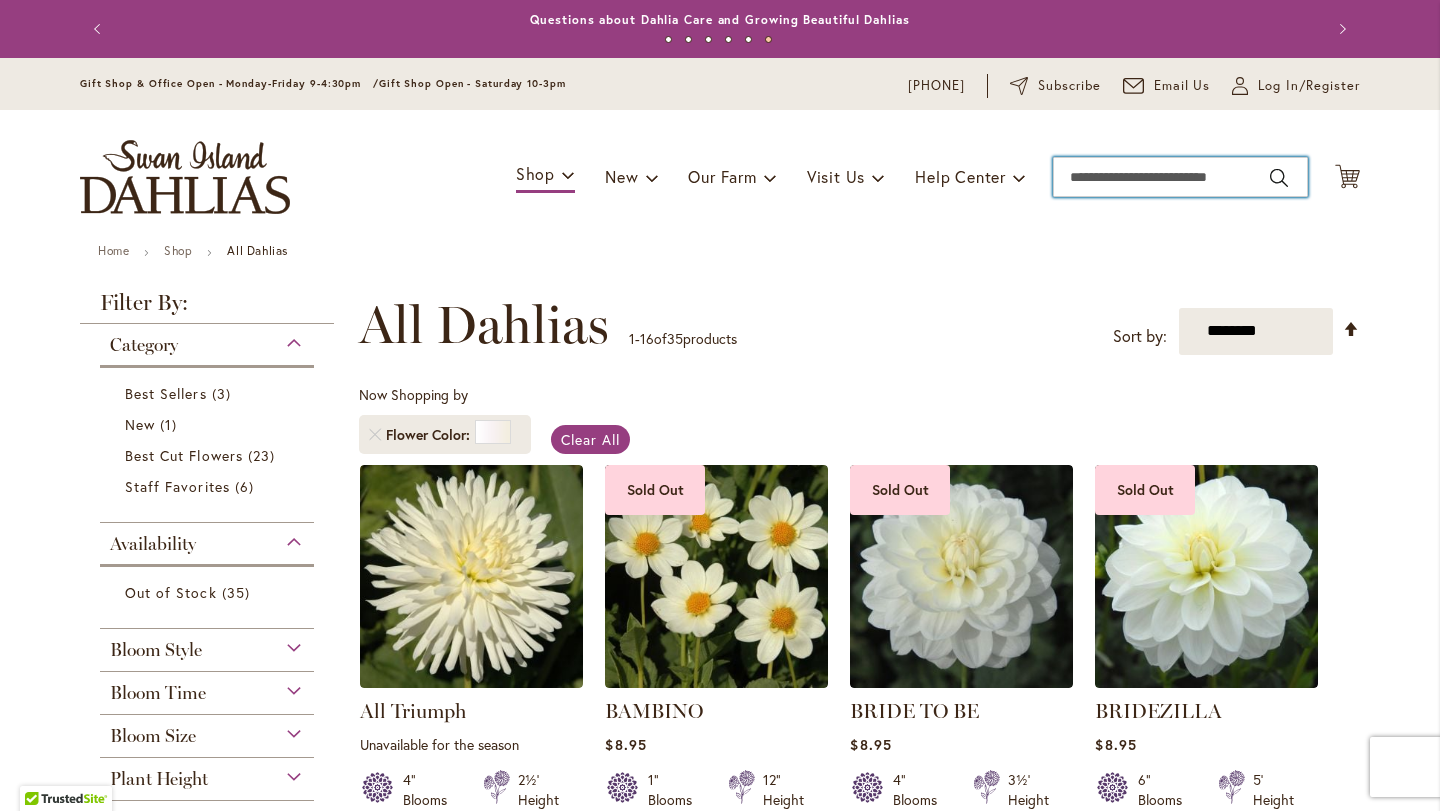 click on "Search" at bounding box center (1180, 177) 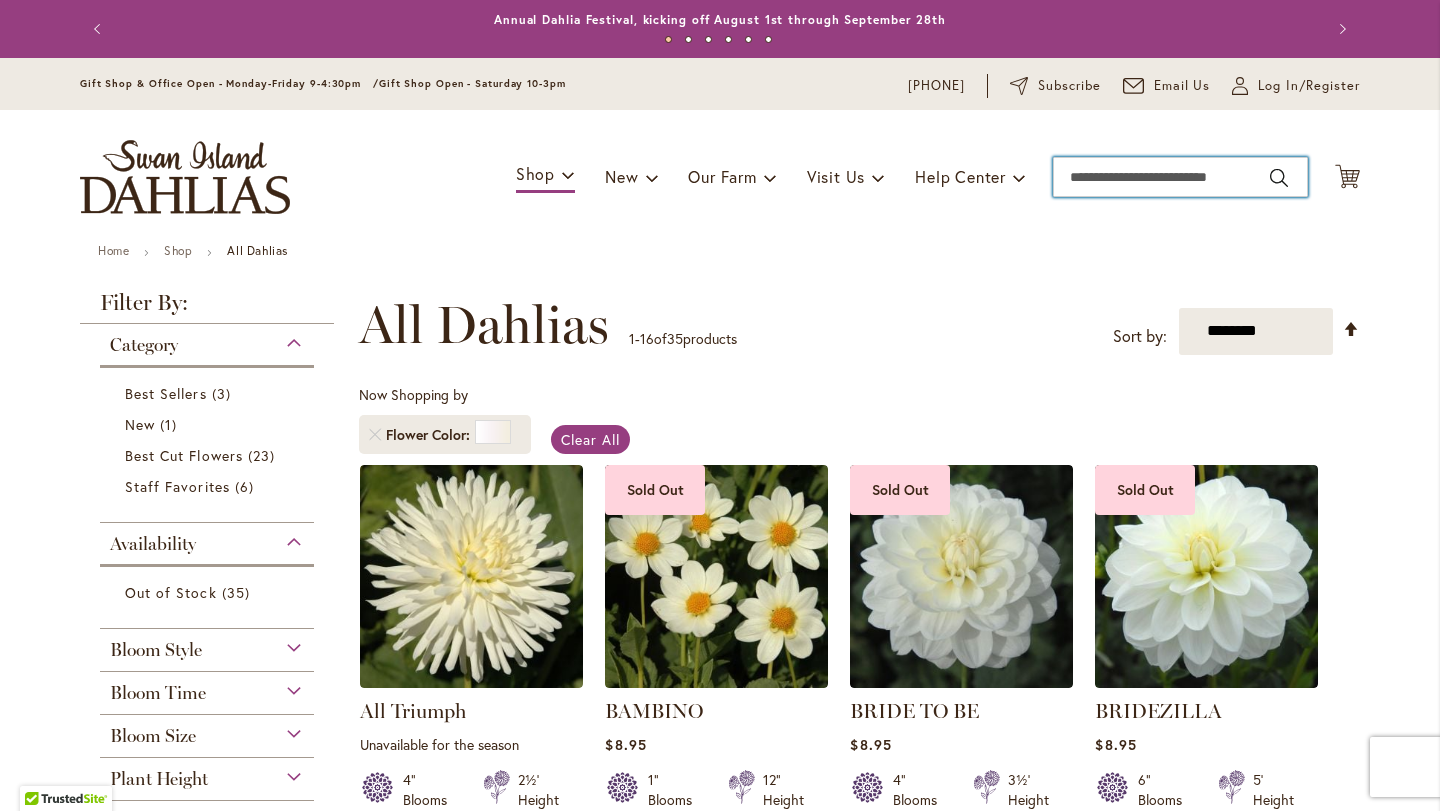 click on "Search" at bounding box center [1180, 177] 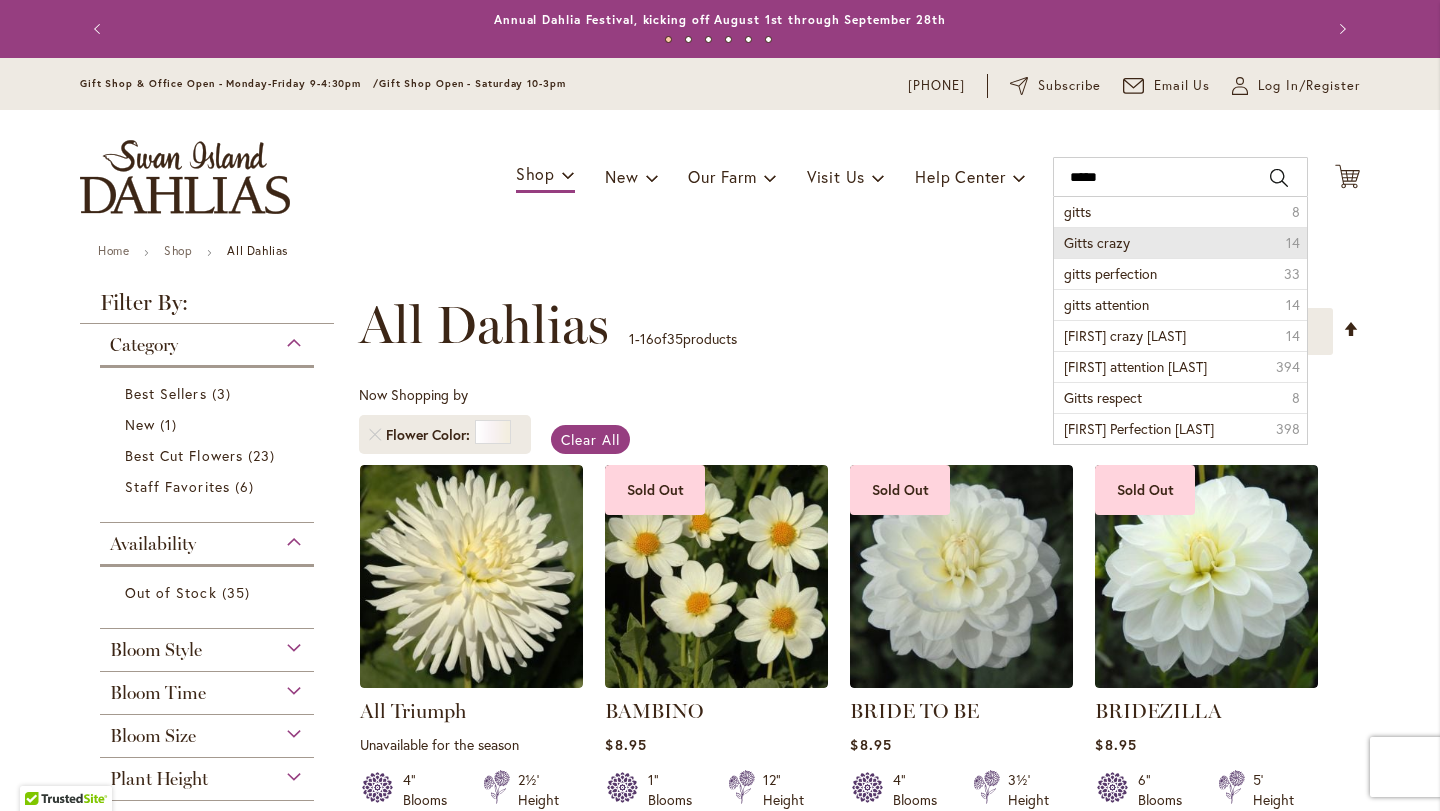 click on "Gitts crazy 14" at bounding box center (1180, 242) 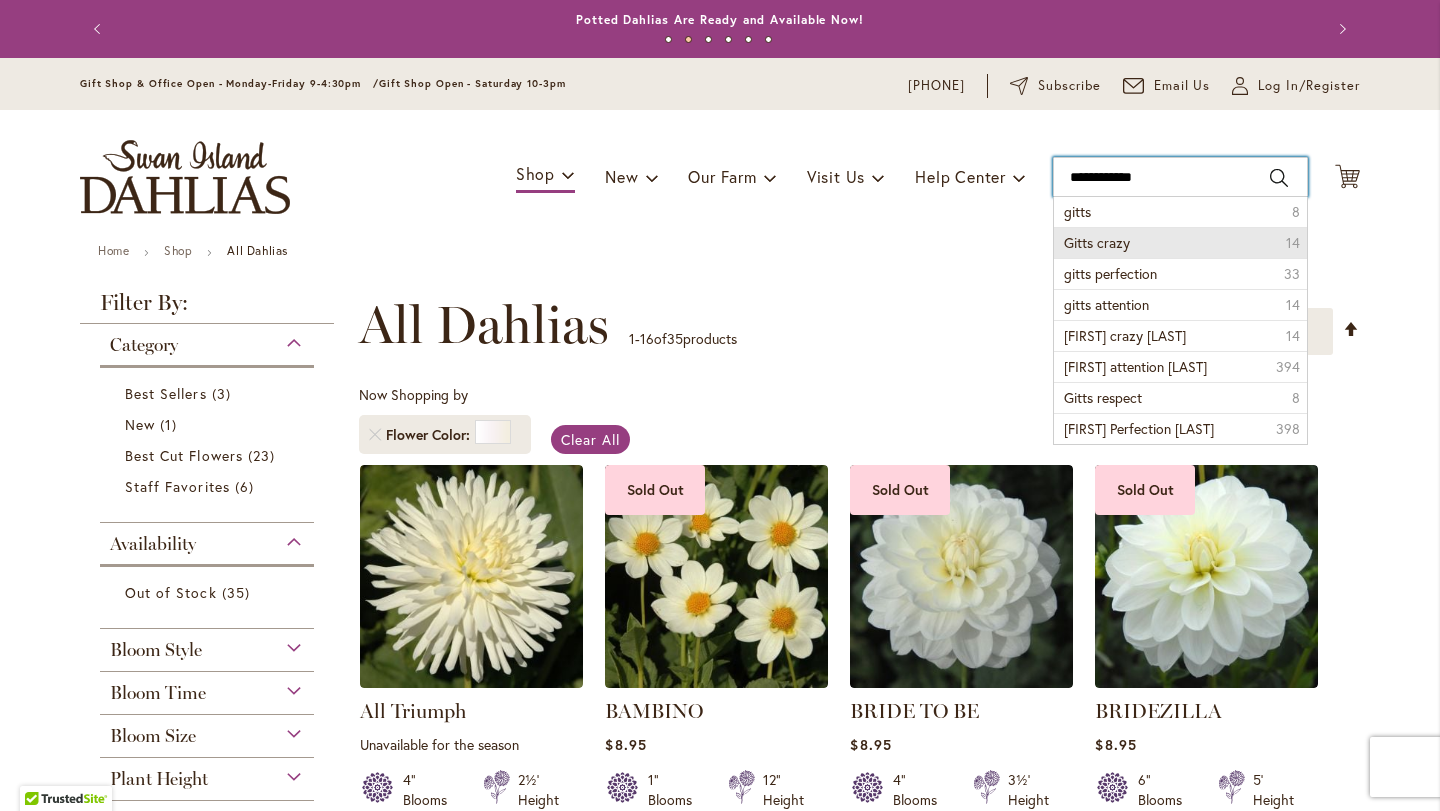 type on "**********" 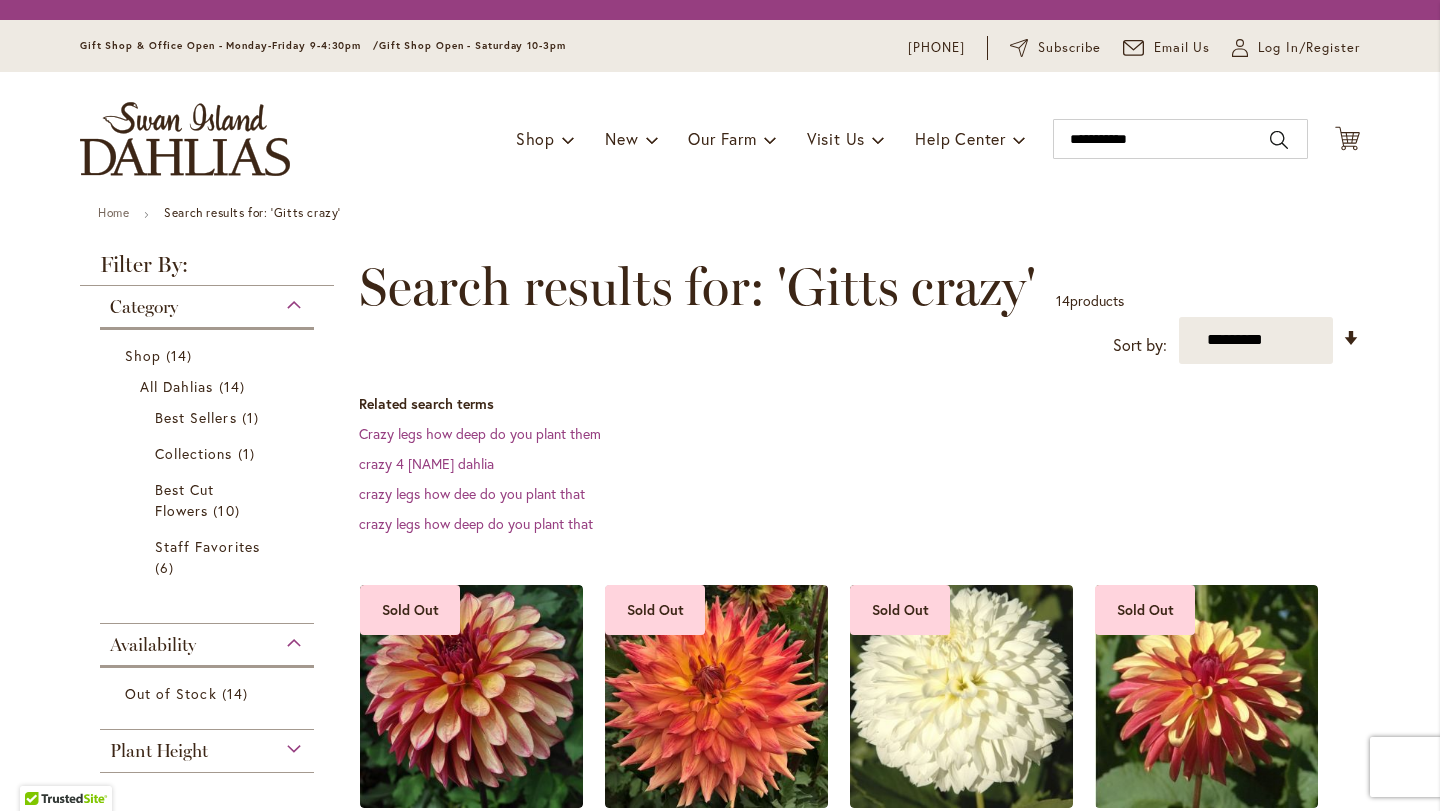 scroll, scrollTop: 0, scrollLeft: 0, axis: both 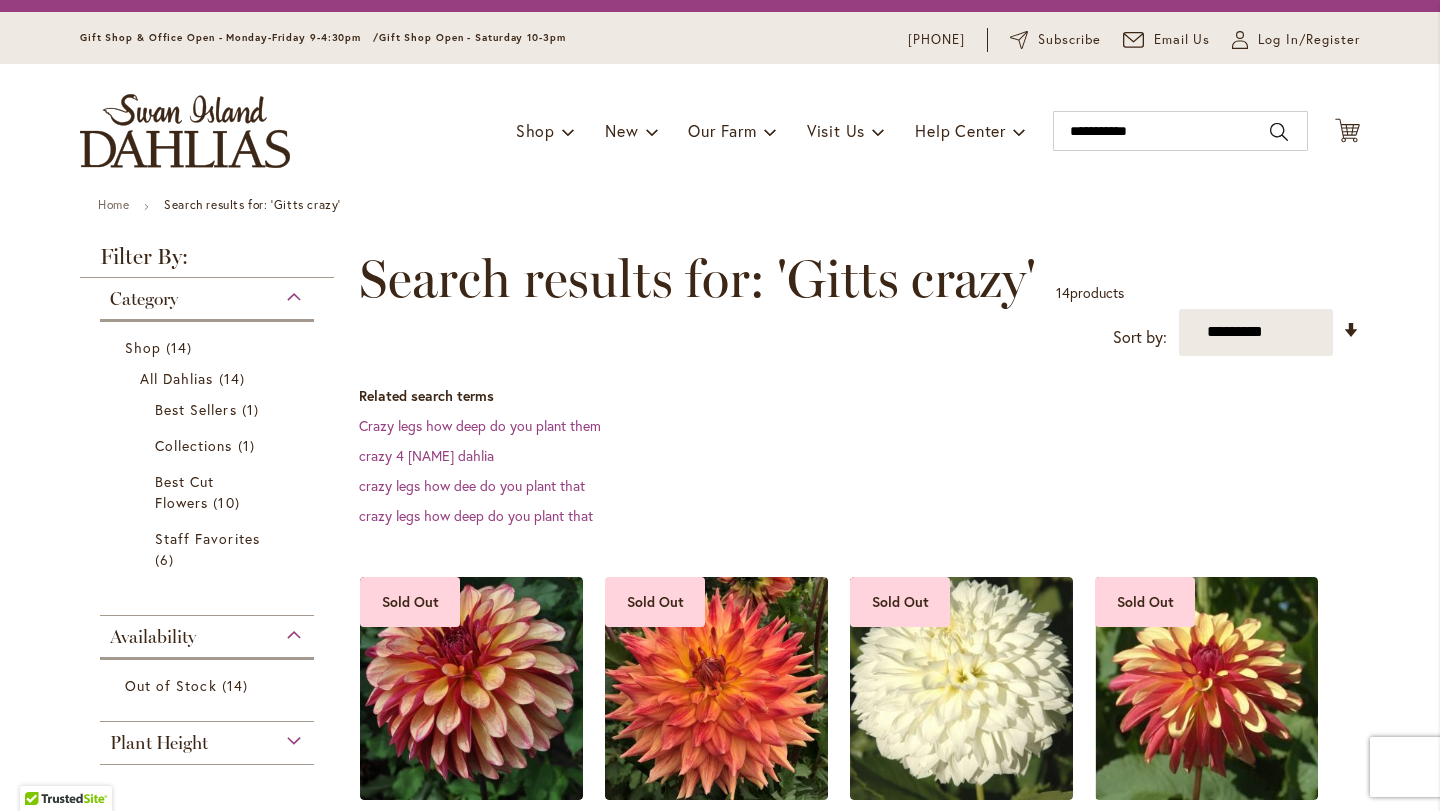type on "**********" 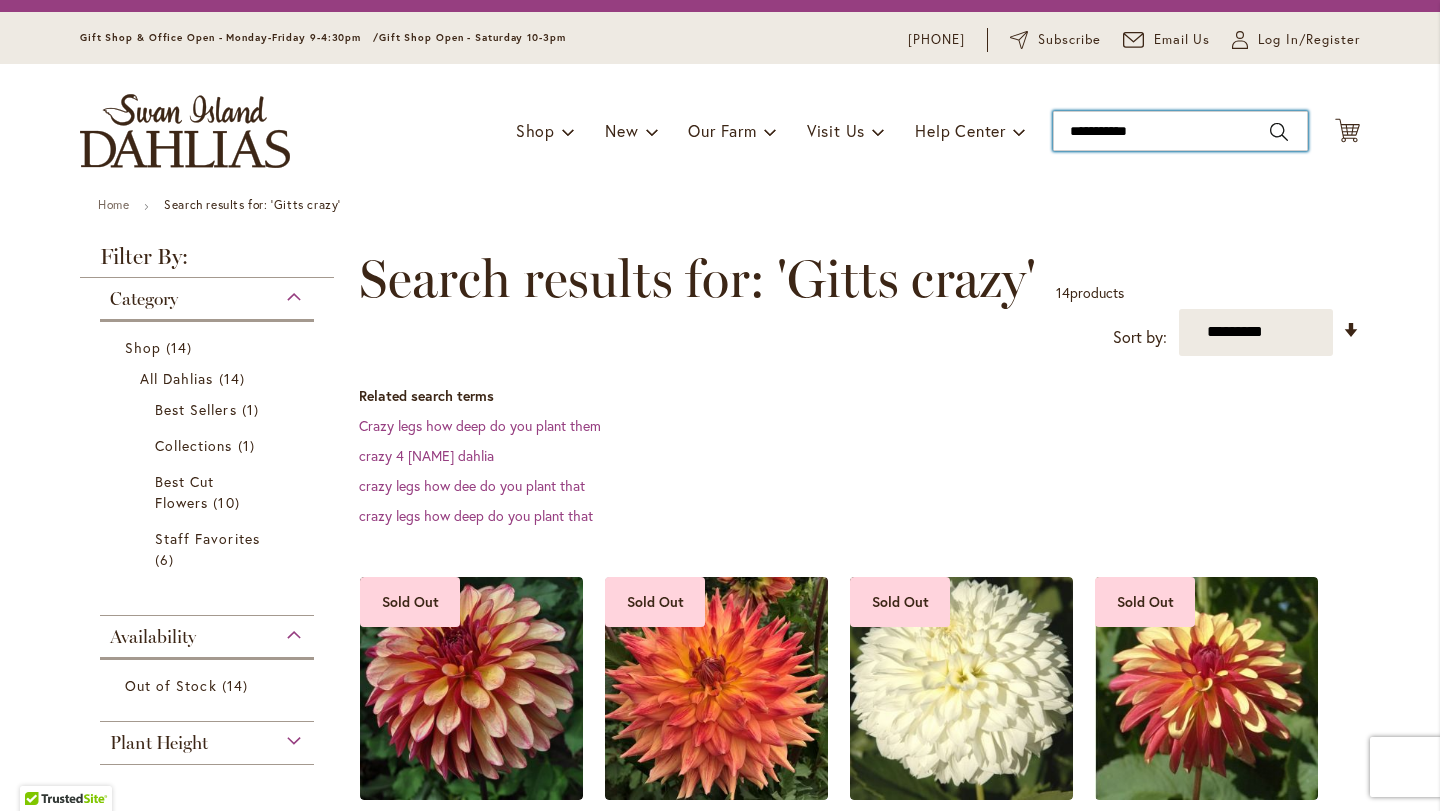 click on "**********" at bounding box center [1180, 131] 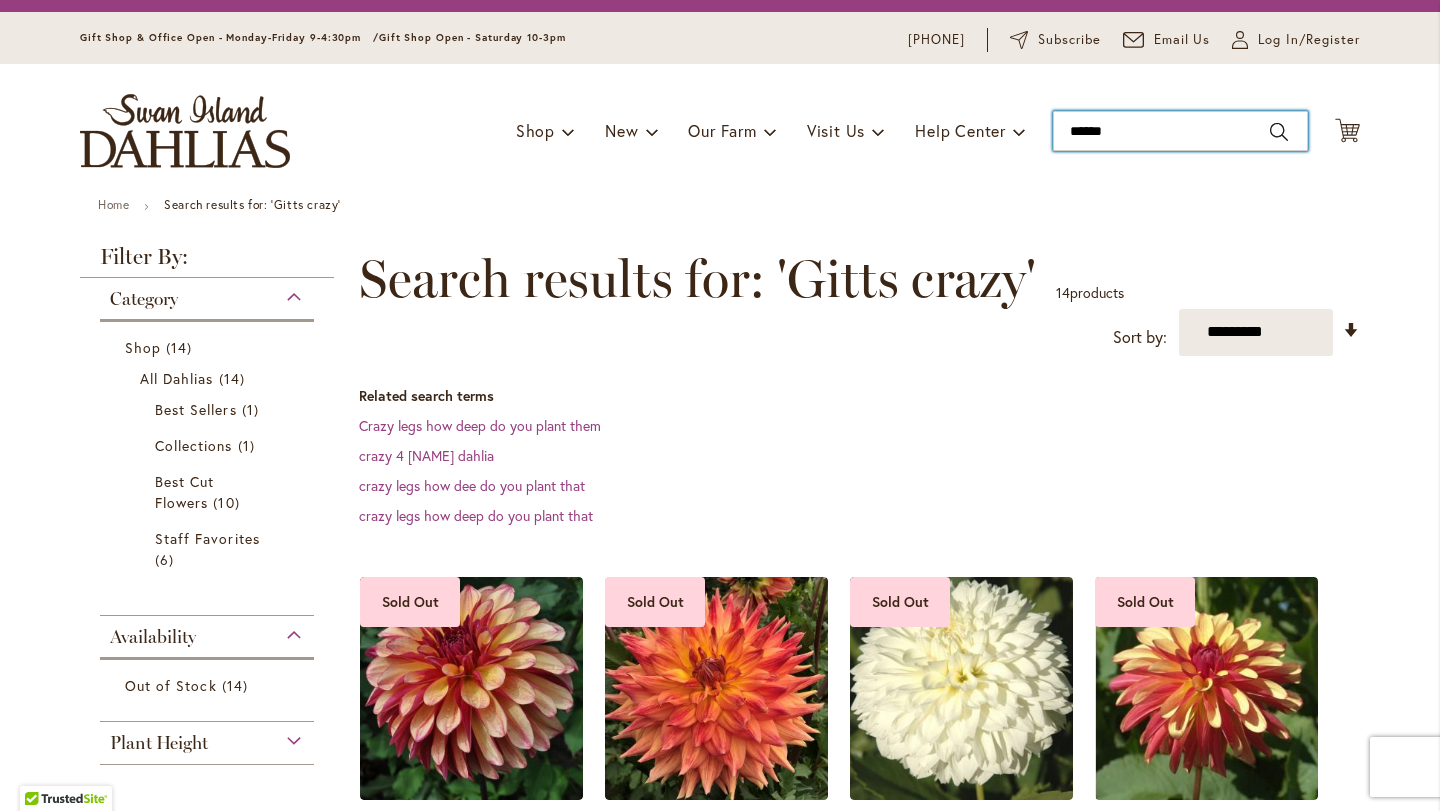 type on "*******" 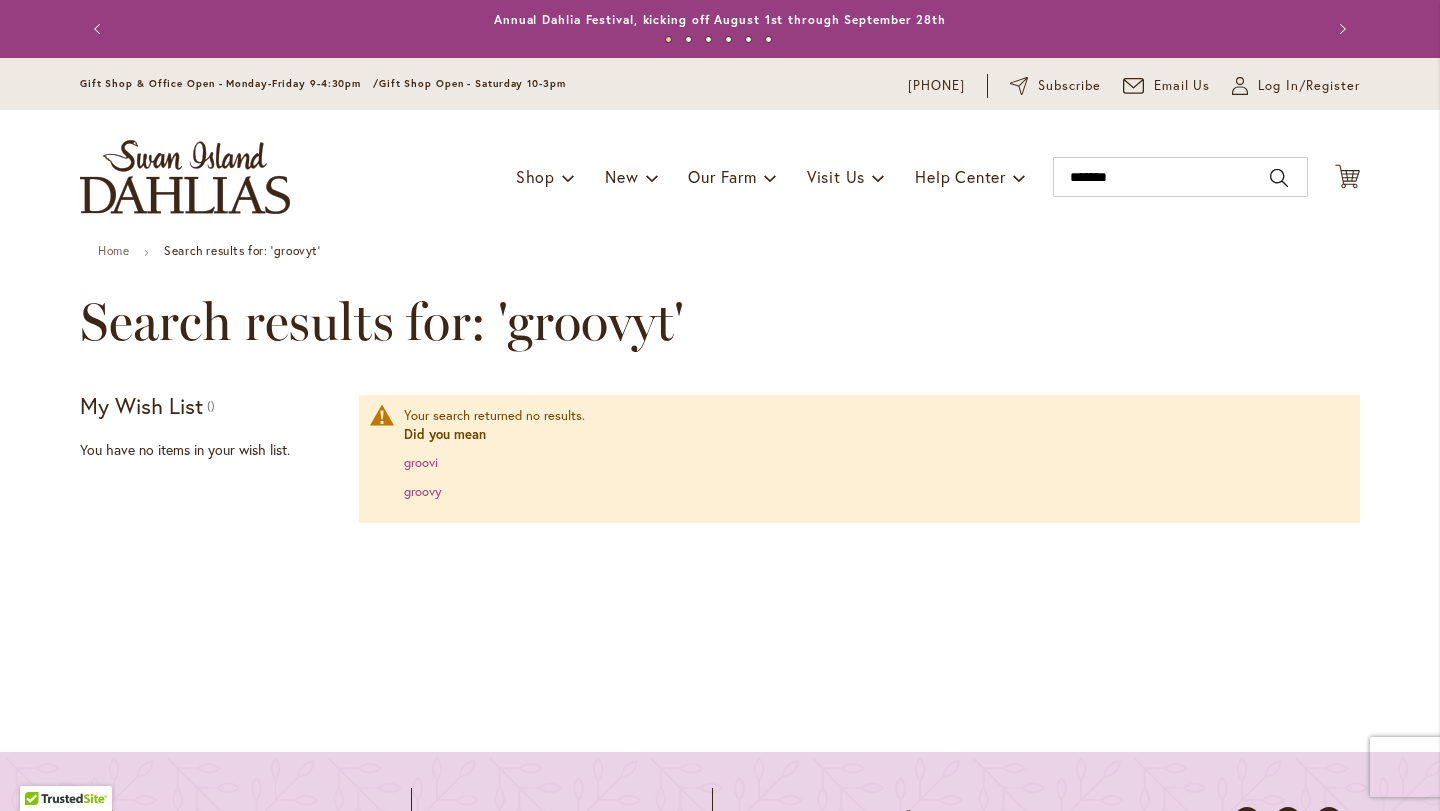 scroll, scrollTop: 0, scrollLeft: 0, axis: both 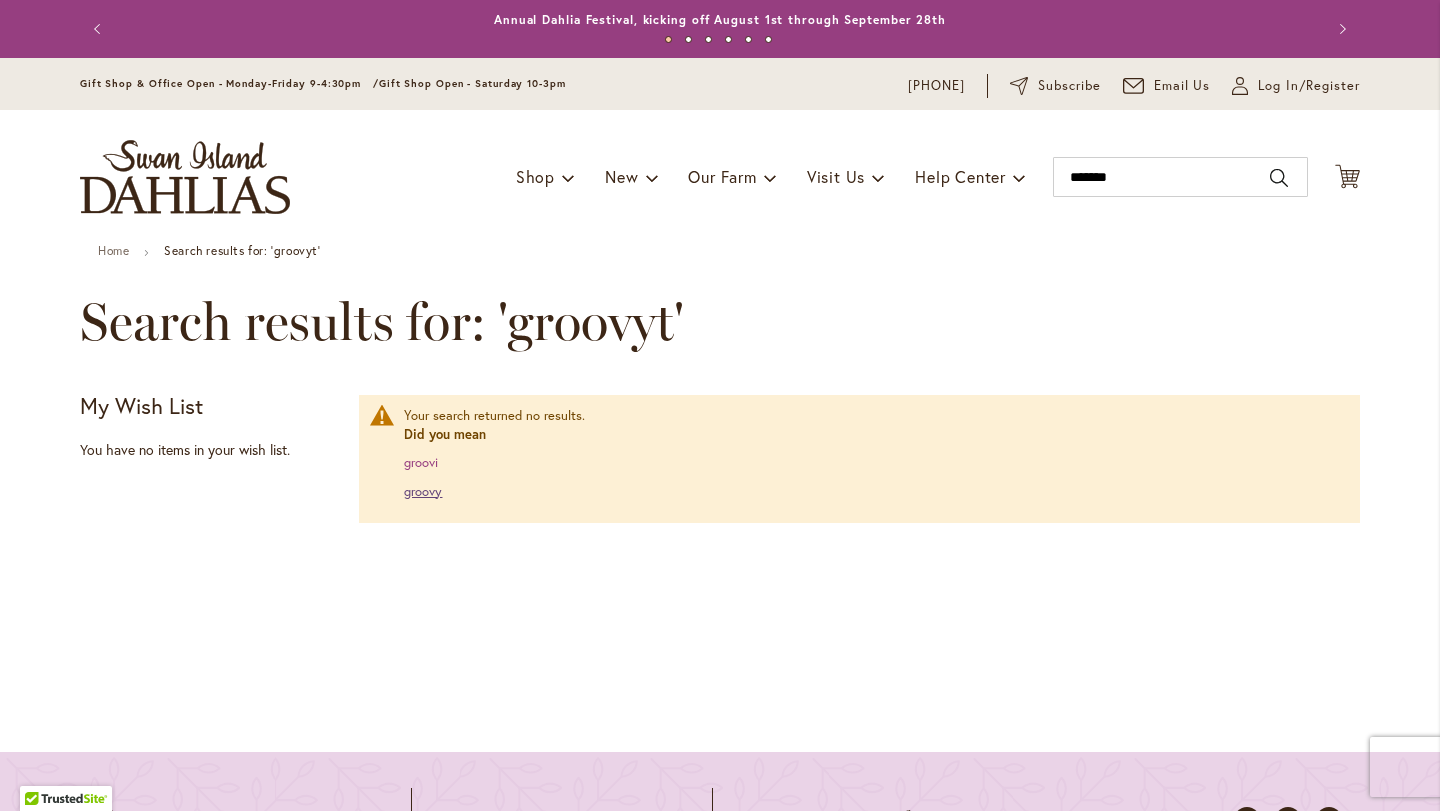 type on "**********" 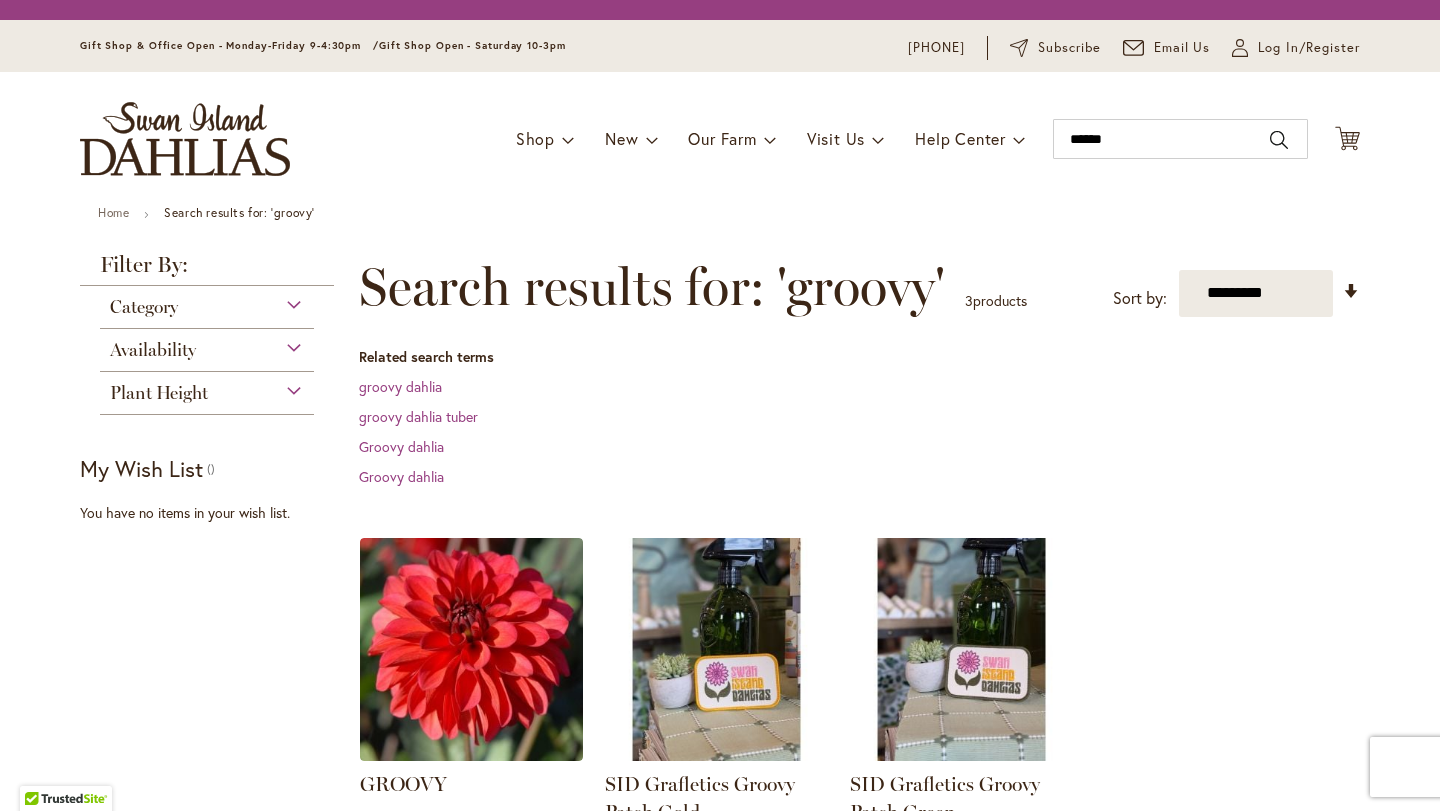 scroll, scrollTop: 0, scrollLeft: 0, axis: both 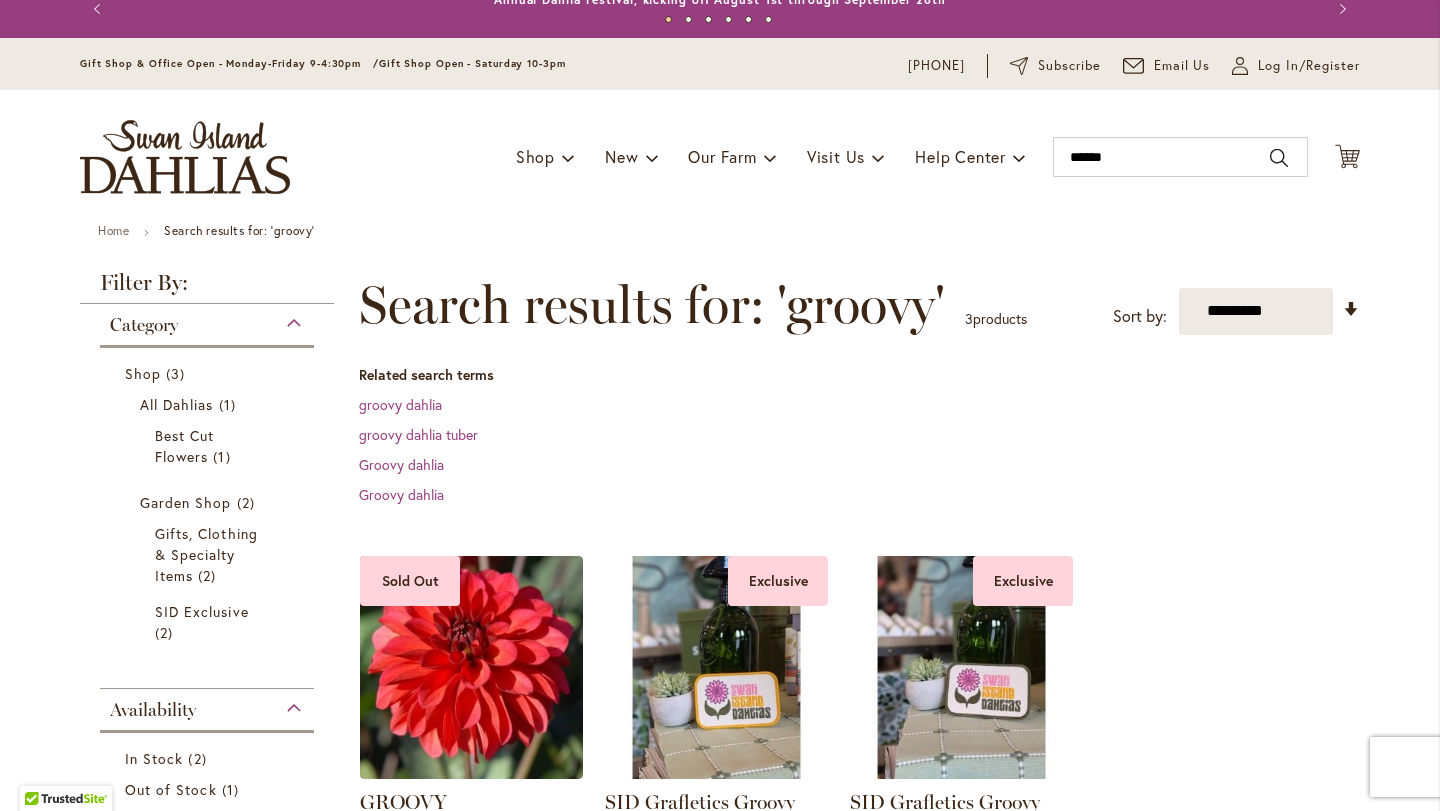 type on "**********" 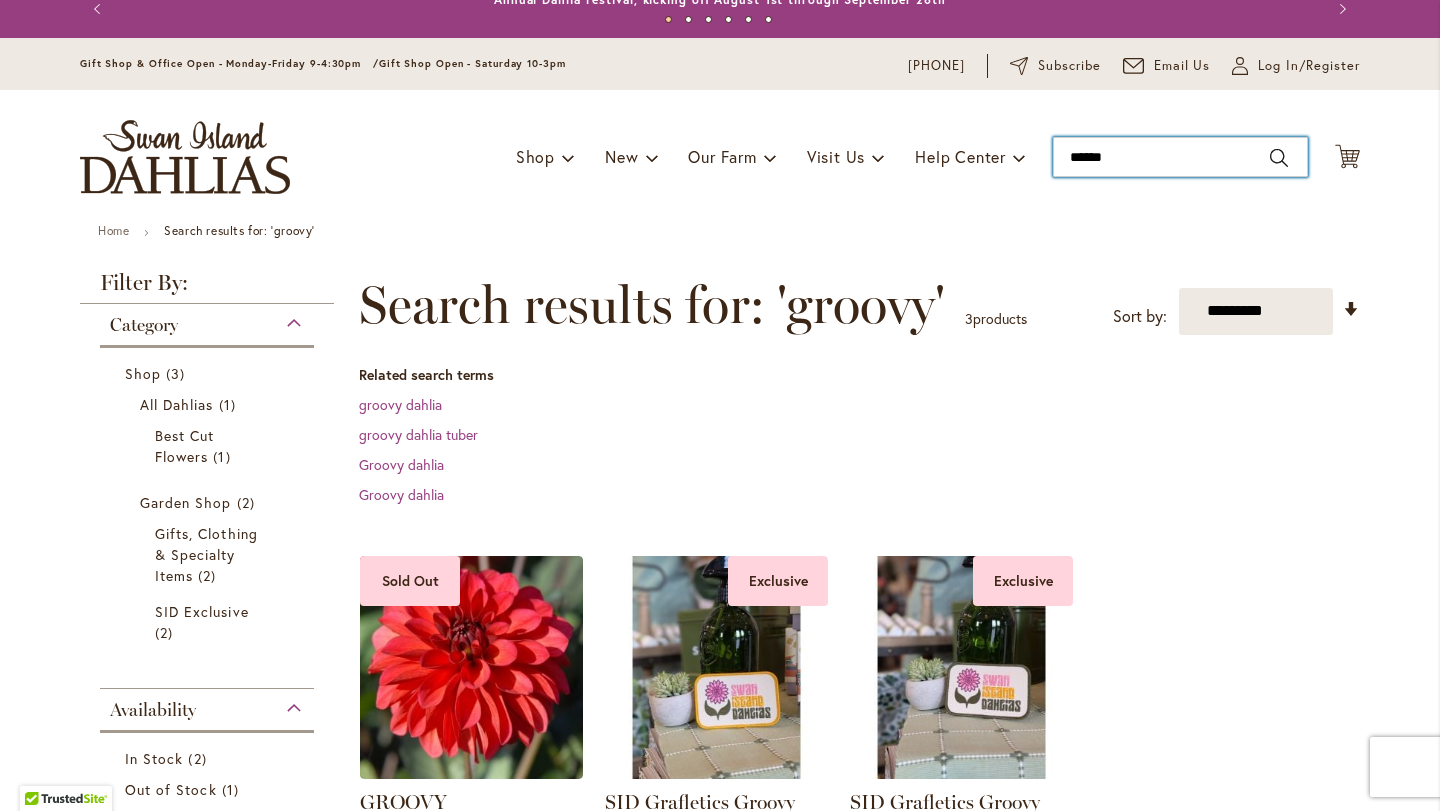click on "******" at bounding box center [1180, 157] 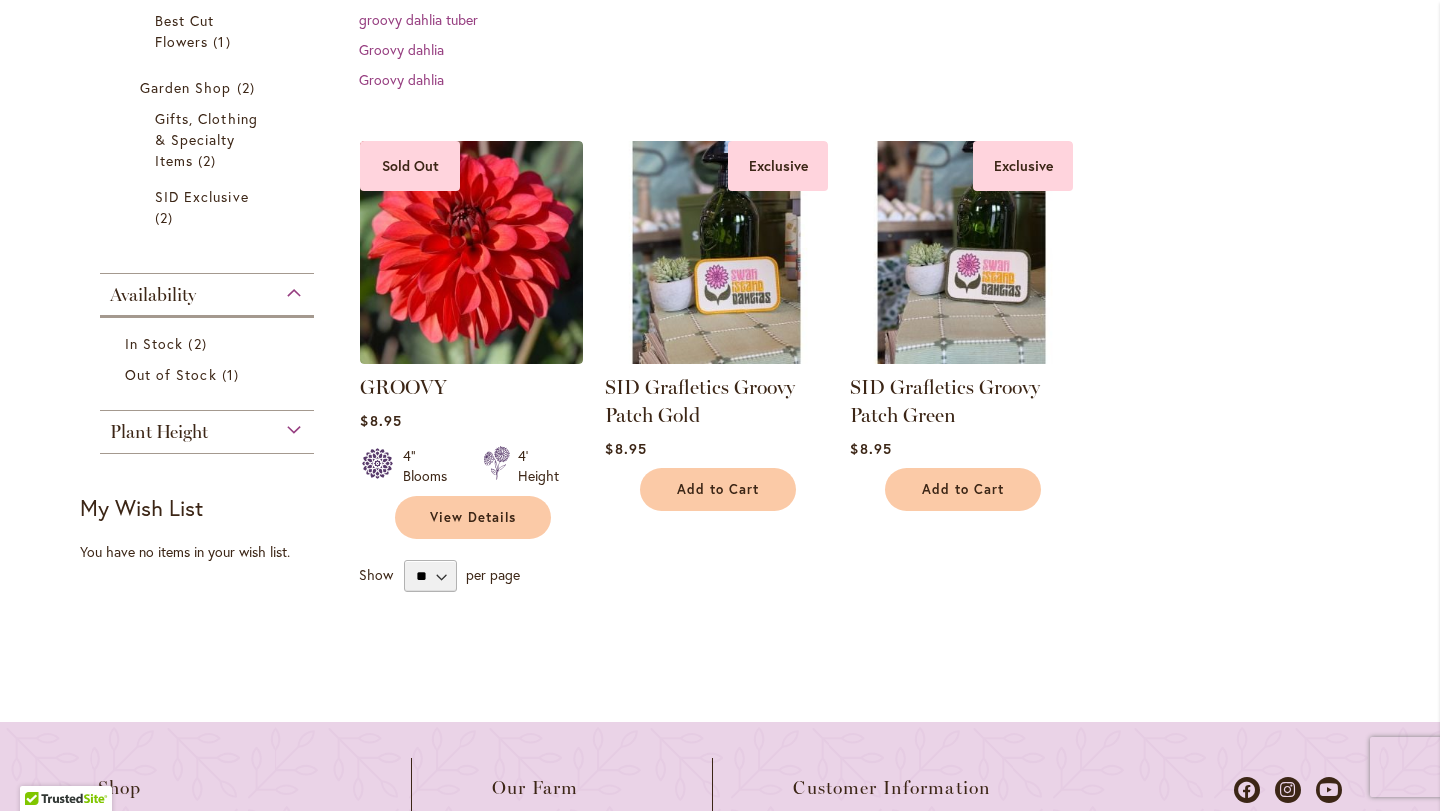 scroll, scrollTop: 442, scrollLeft: 0, axis: vertical 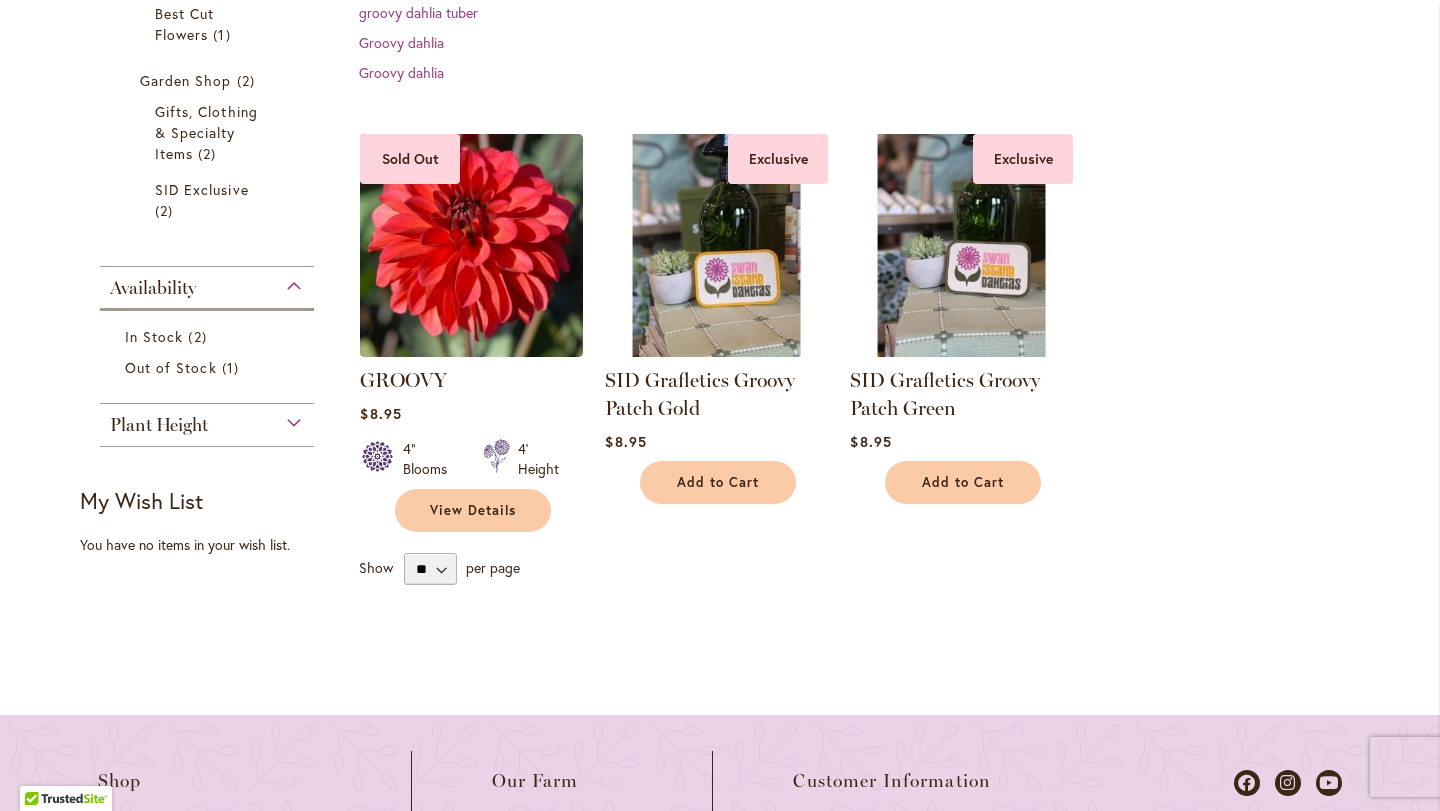 click on "Plant Height" at bounding box center (207, 420) 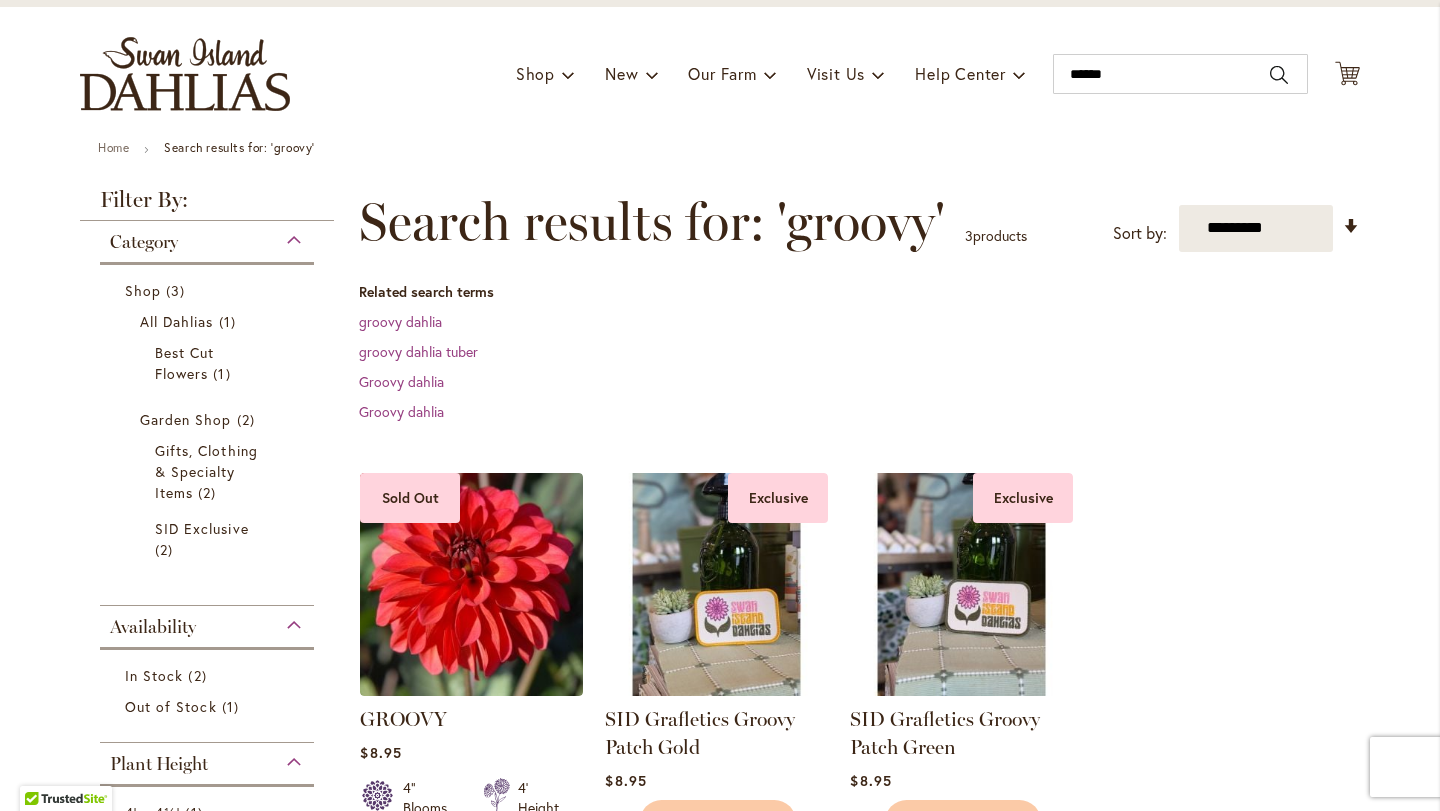 scroll, scrollTop: 5, scrollLeft: 0, axis: vertical 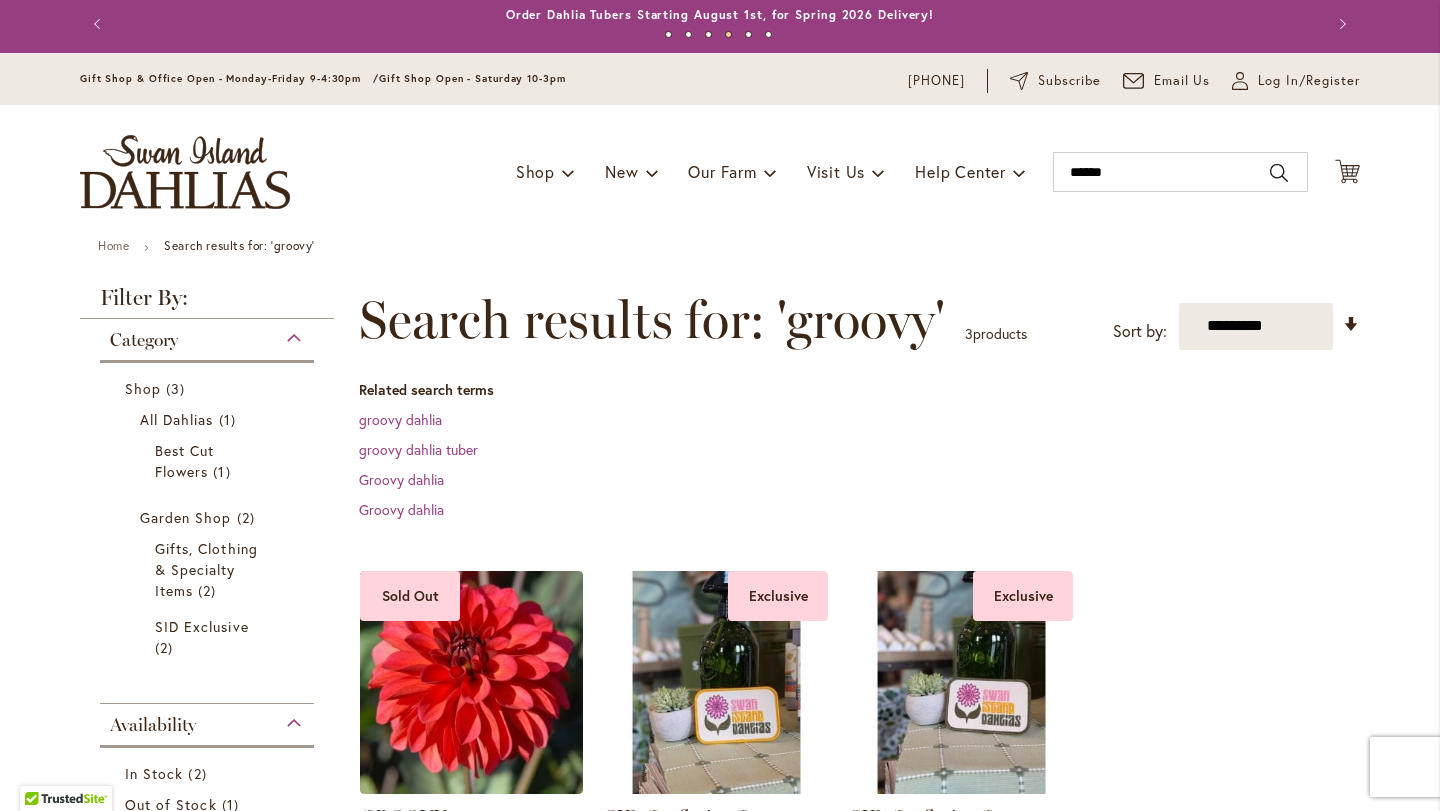 click at bounding box center [185, 172] 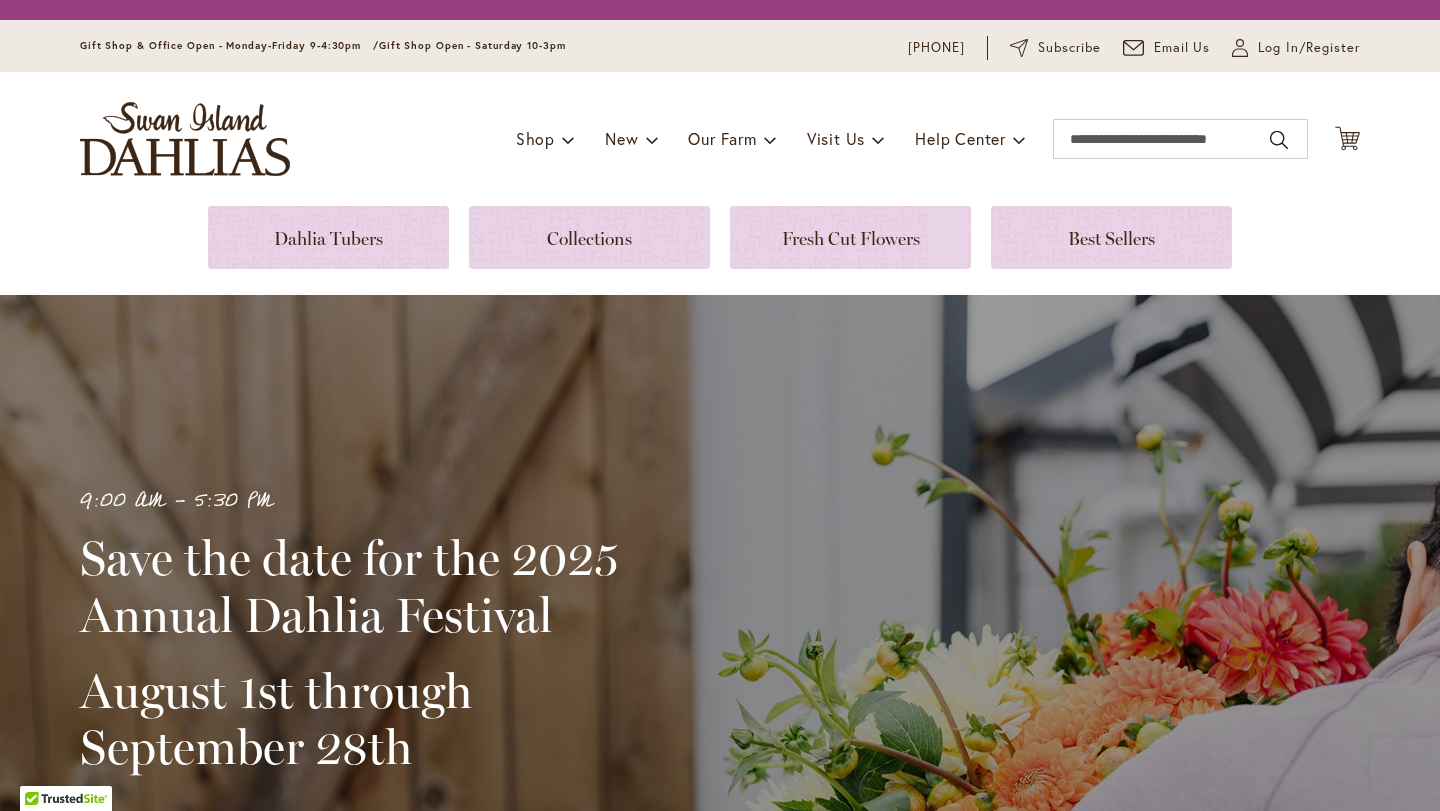 scroll, scrollTop: 0, scrollLeft: 0, axis: both 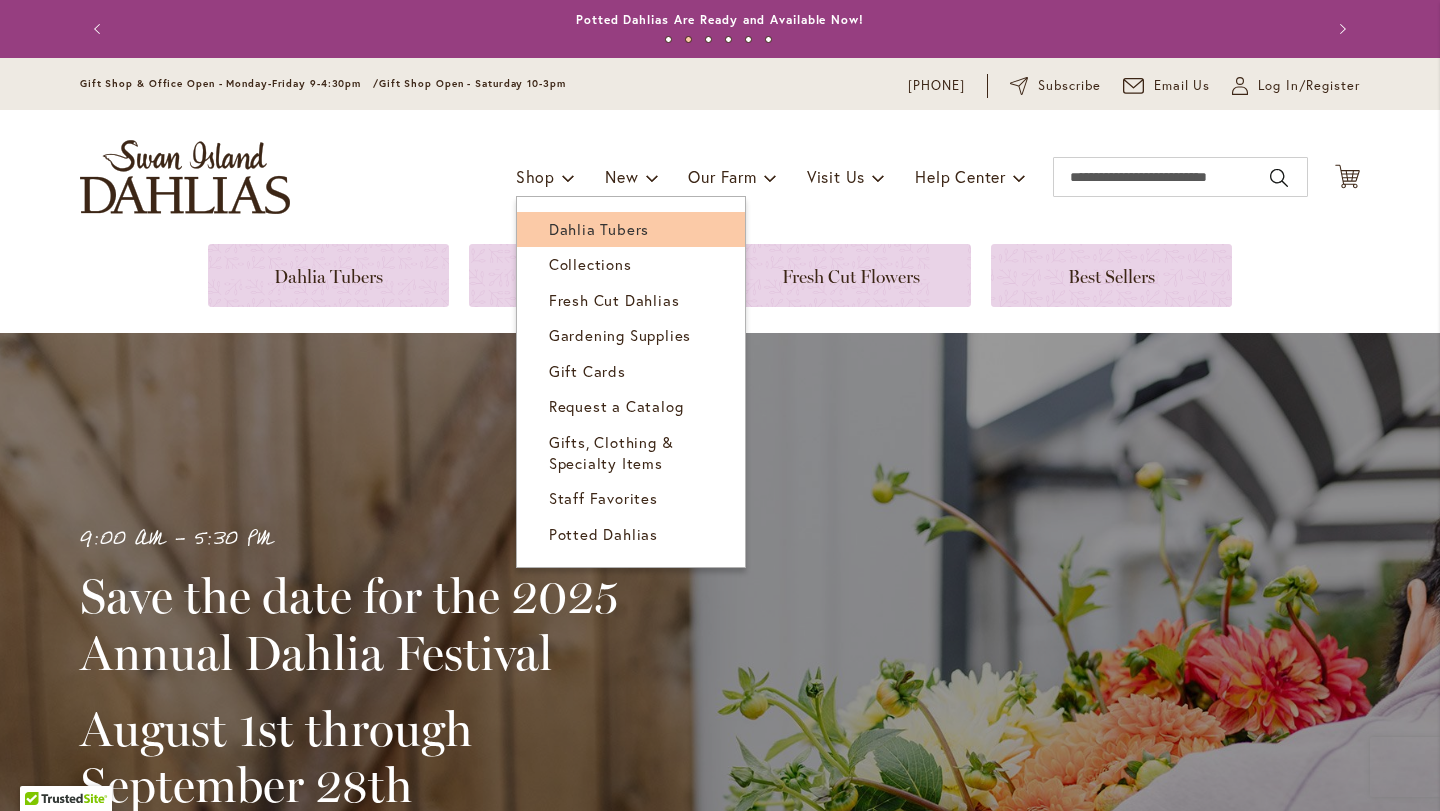 type on "**********" 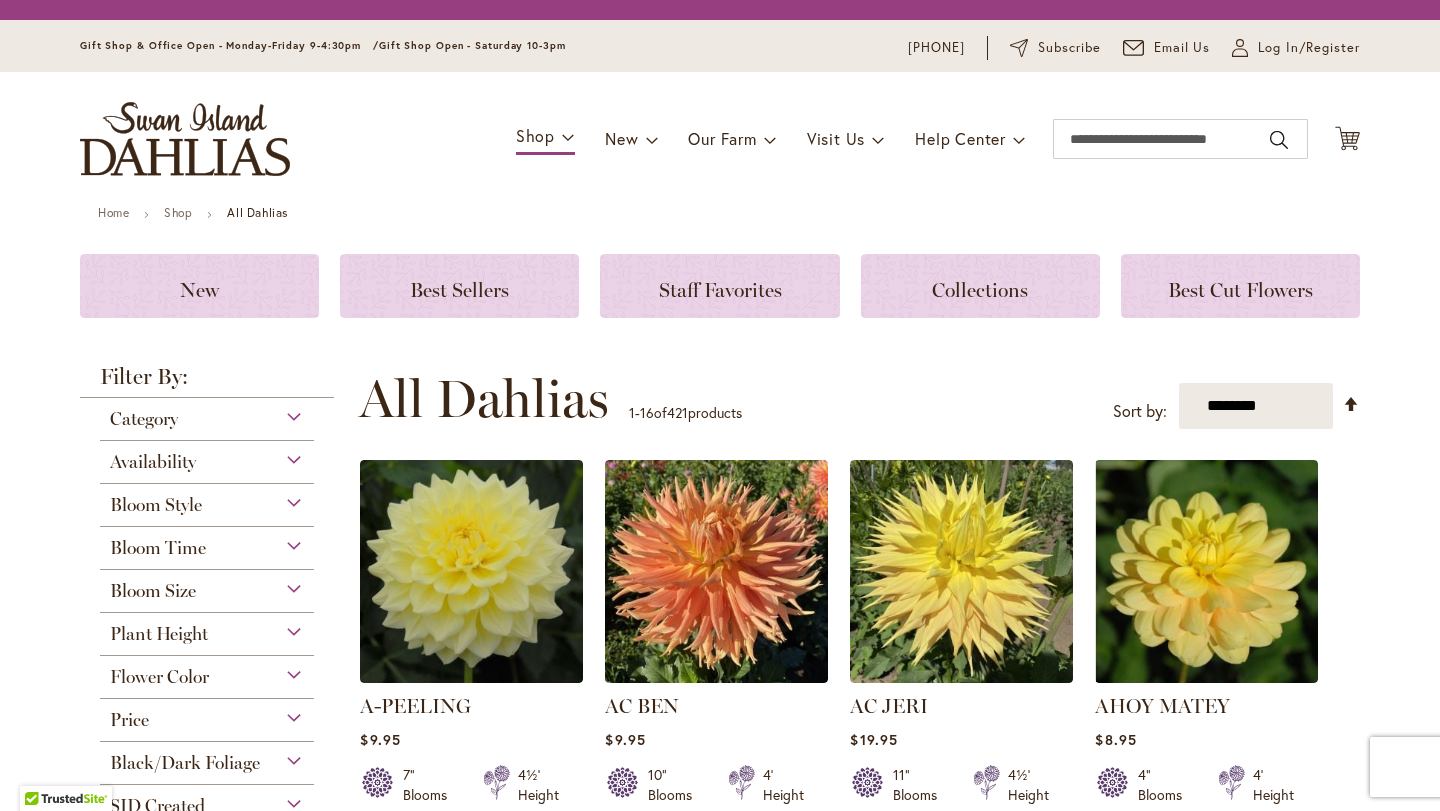 scroll, scrollTop: 0, scrollLeft: 0, axis: both 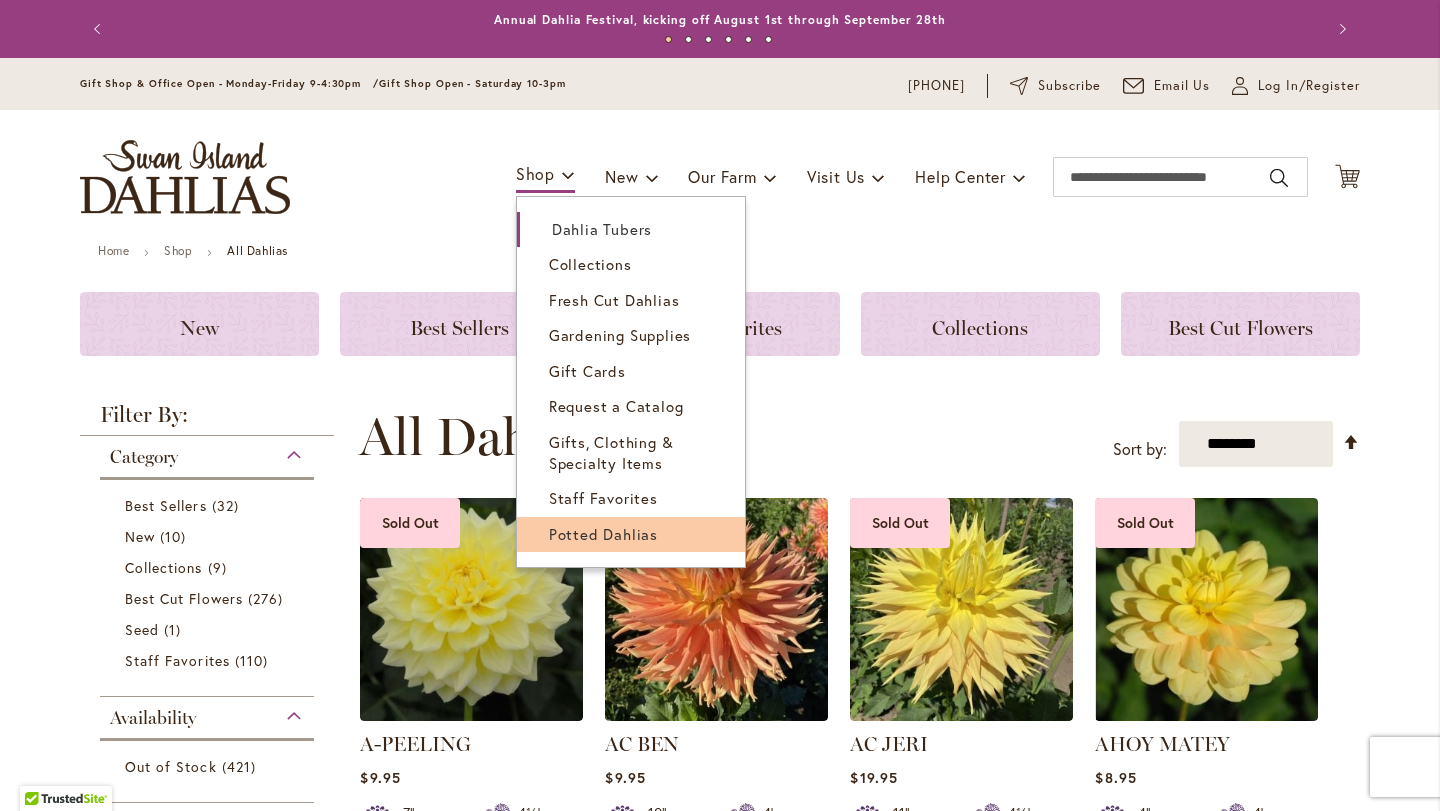 type on "**********" 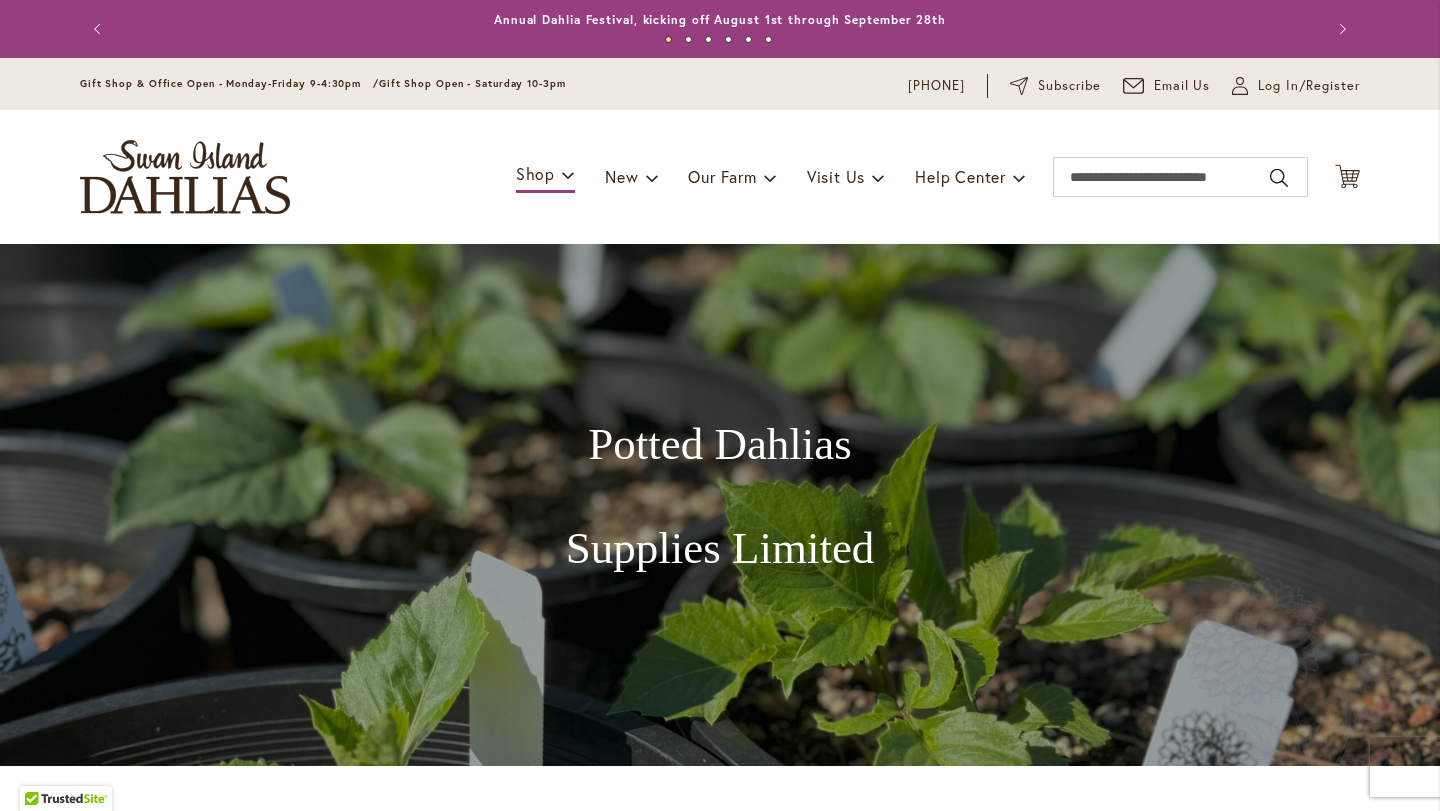 scroll, scrollTop: 0, scrollLeft: 0, axis: both 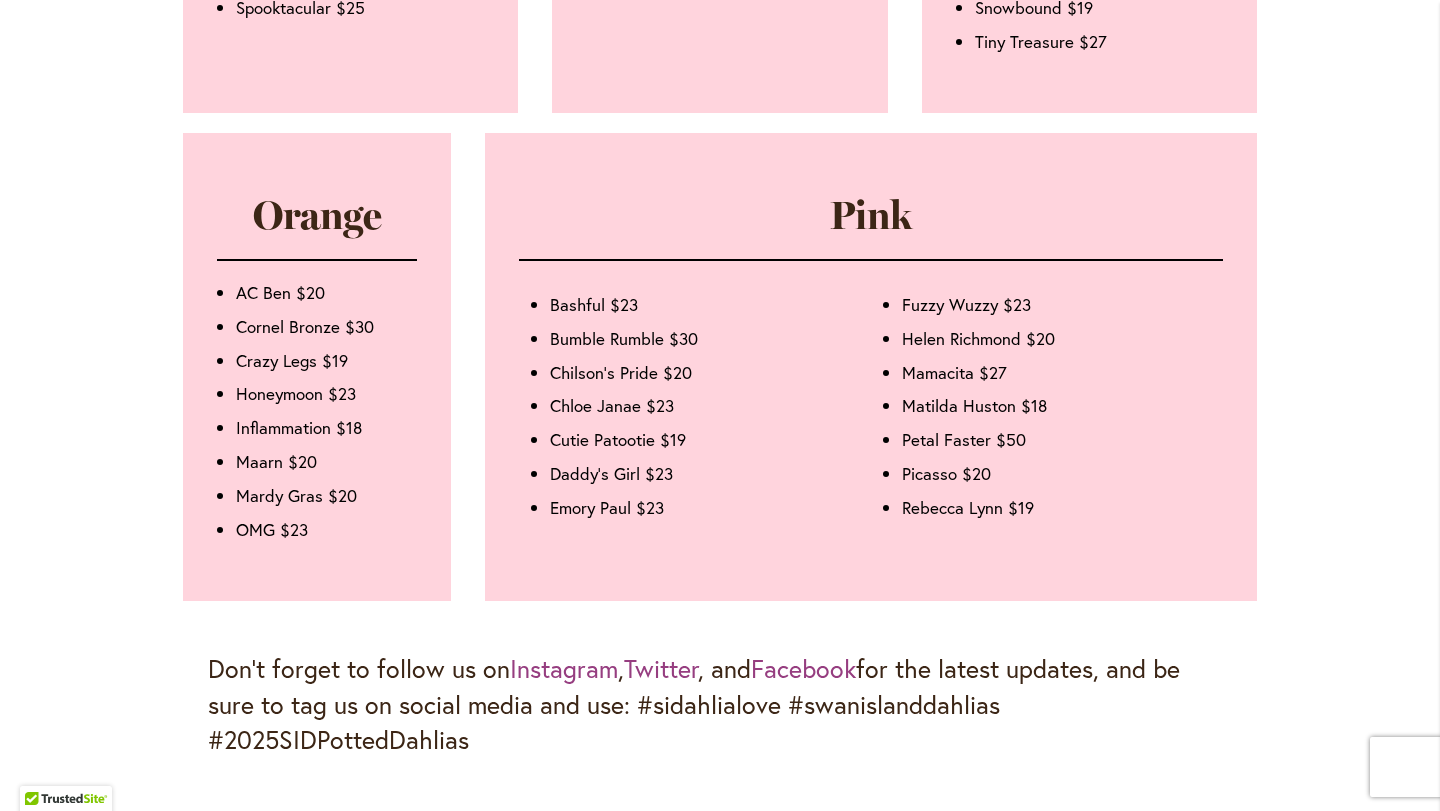 type on "**********" 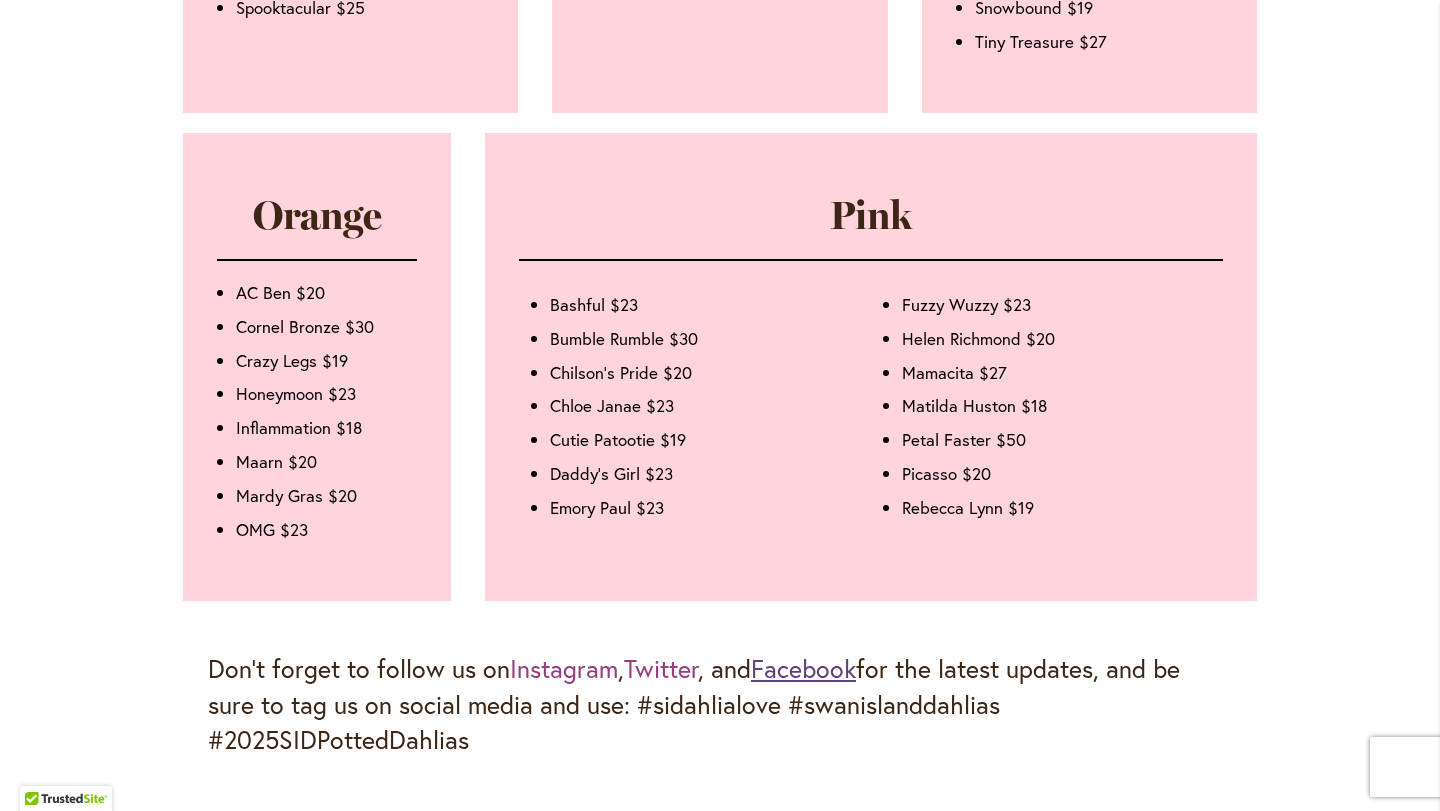 click on "Don’t forget to follow us on  Instagram ,  Twitter , and  Facebook  for the latest updates, and be sure to tag us on social media and use: #sidahlialove #swanislanddahlias #2025SIDPottedDahlias" at bounding box center (720, 704) 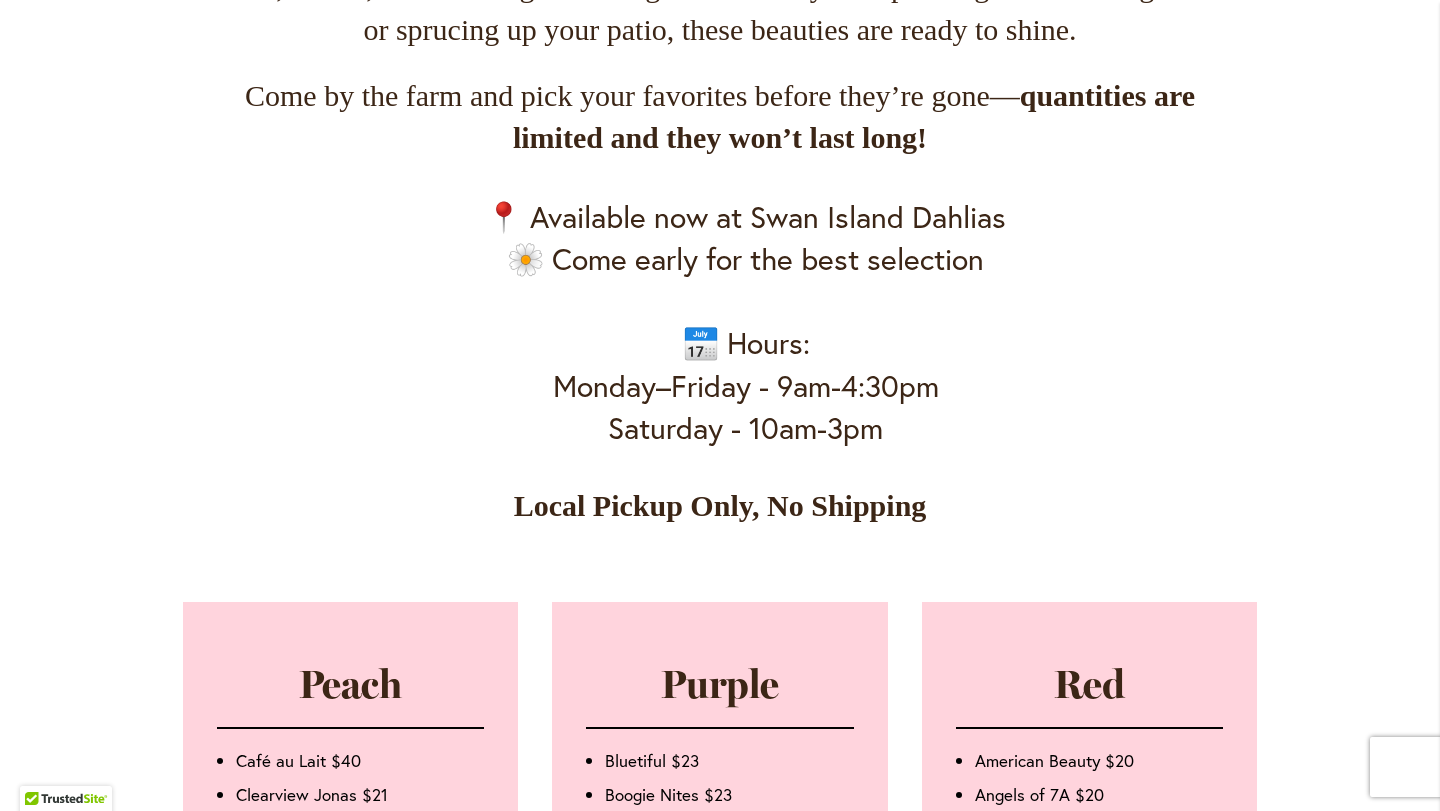 scroll, scrollTop: 976, scrollLeft: 0, axis: vertical 